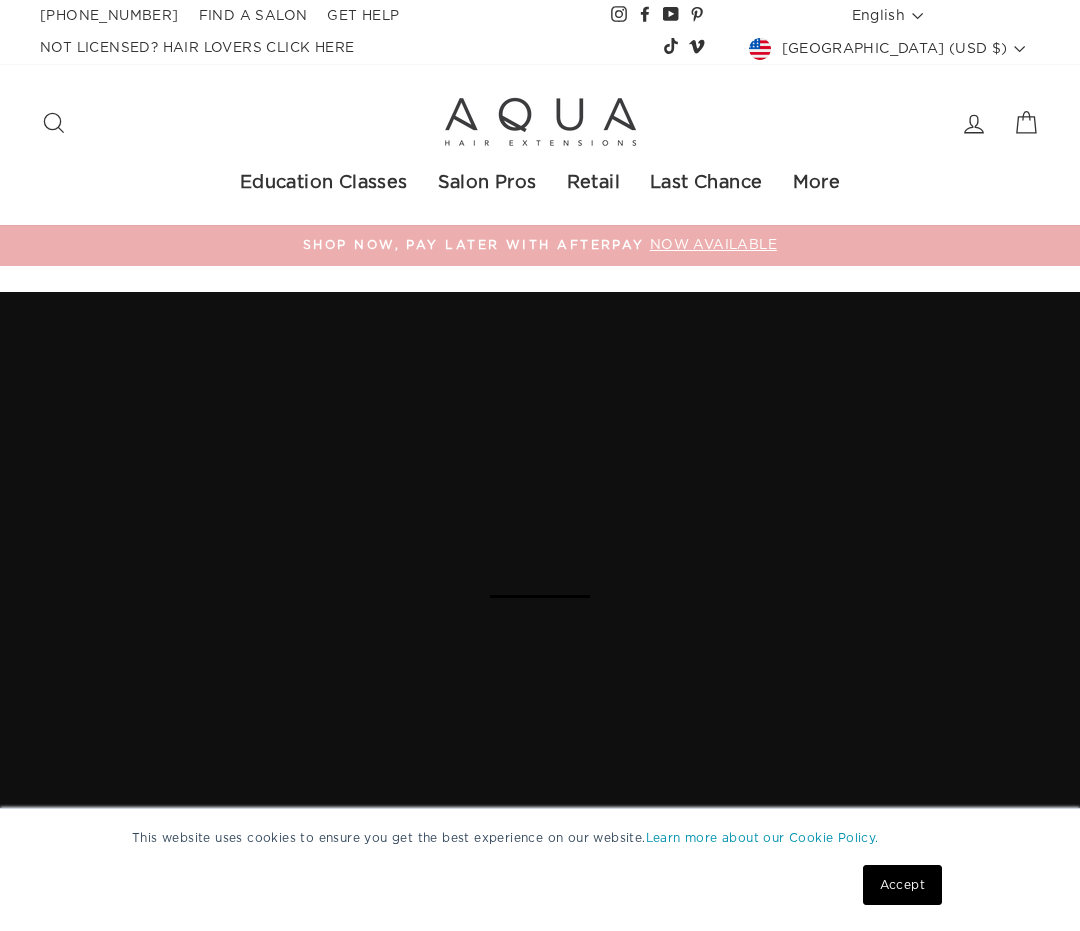 scroll, scrollTop: 0, scrollLeft: 0, axis: both 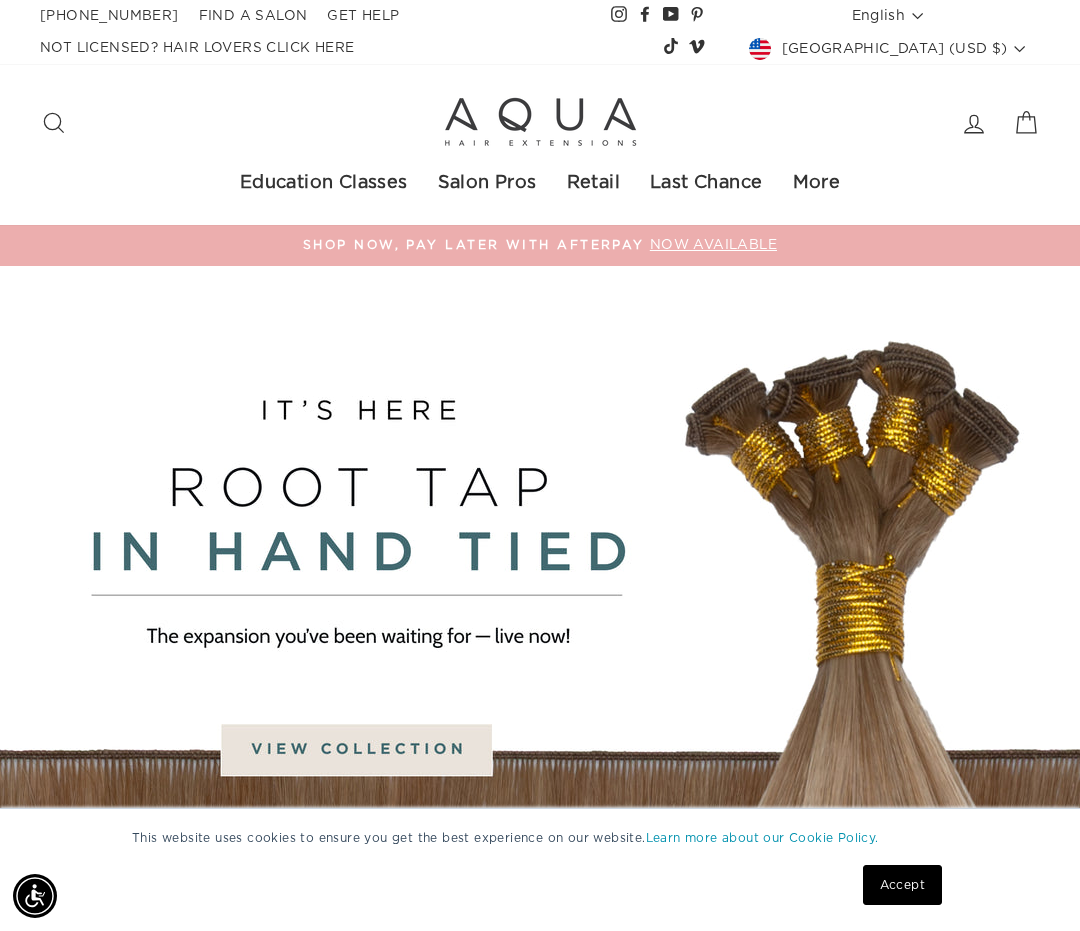 click 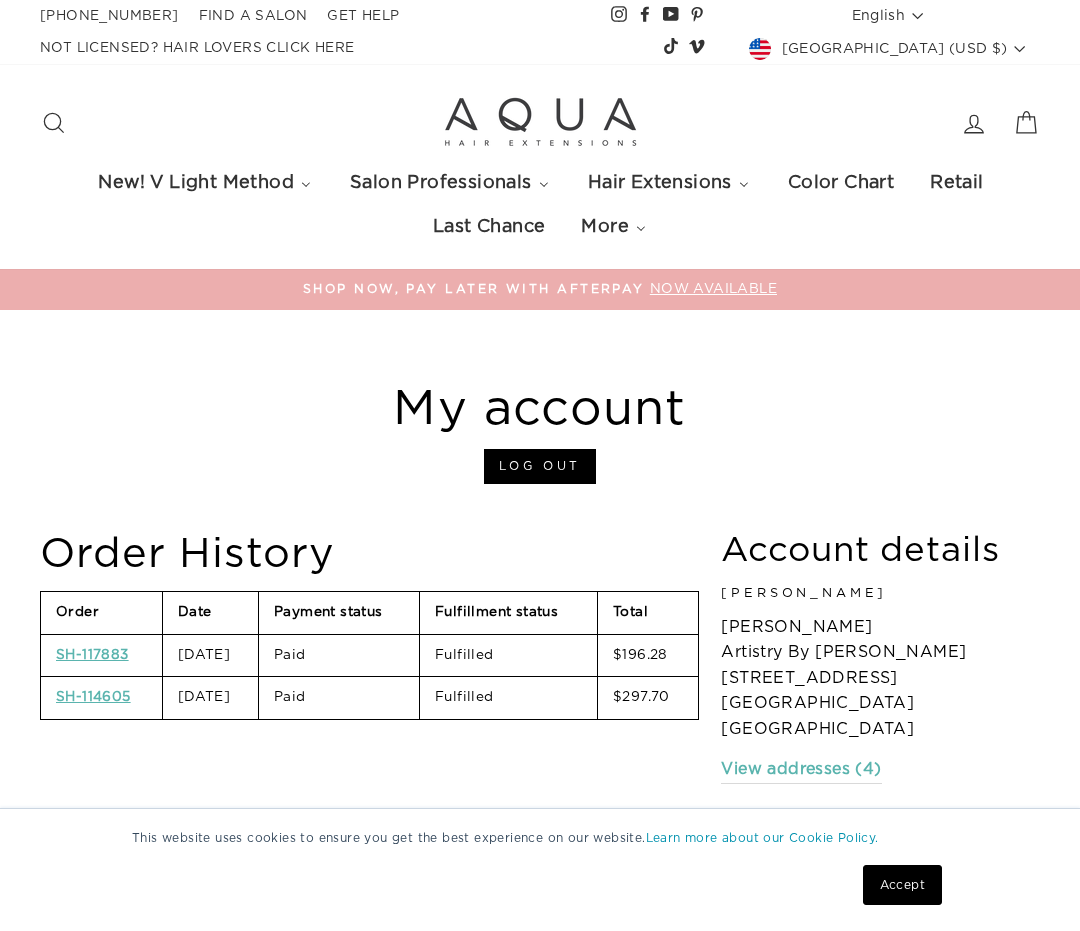 scroll, scrollTop: 0, scrollLeft: 0, axis: both 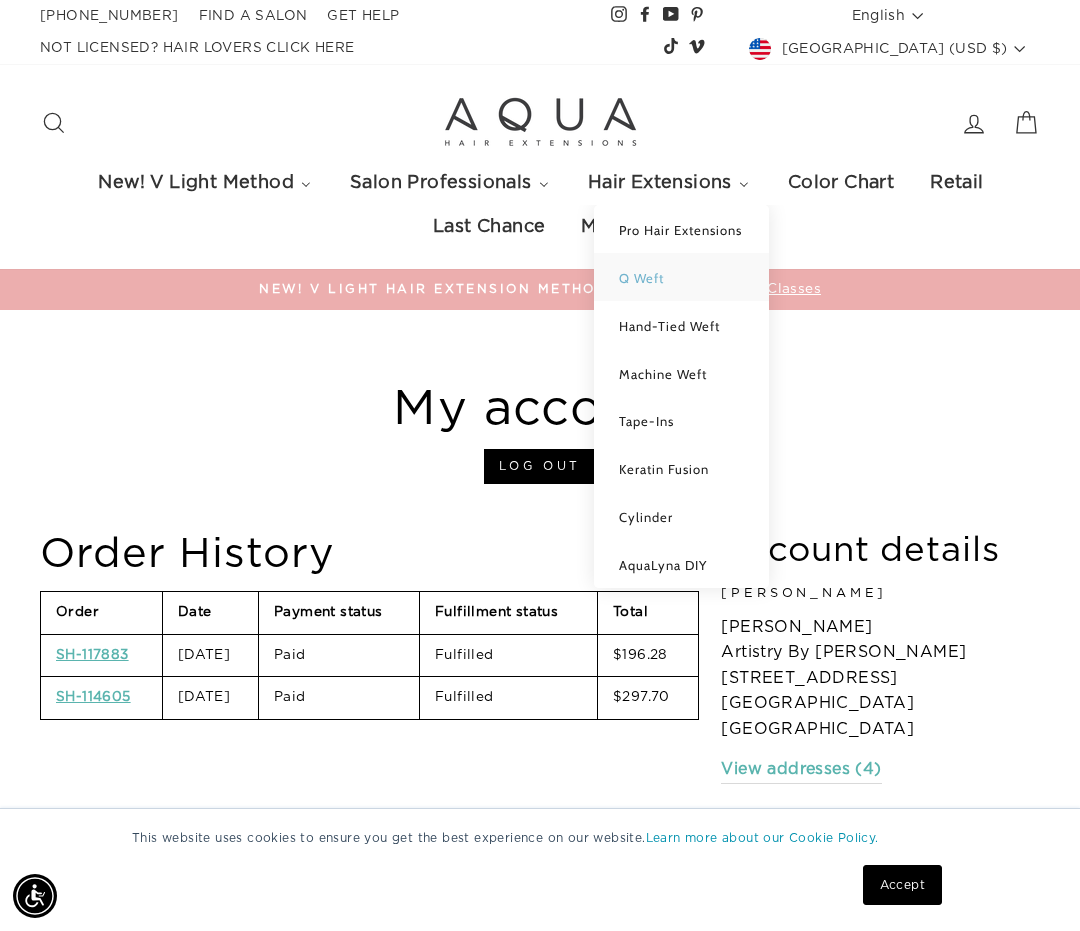 click on "Q Weft" at bounding box center (641, 278) 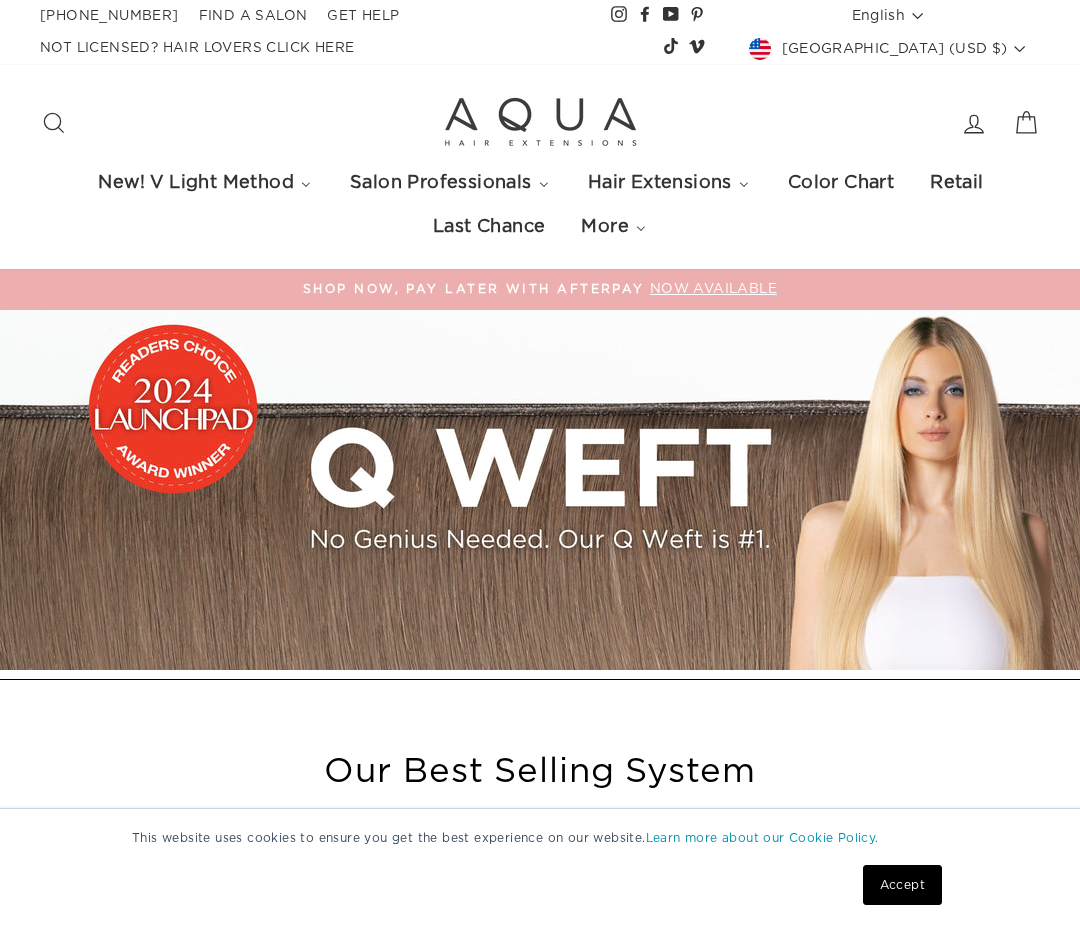 scroll, scrollTop: 0, scrollLeft: 0, axis: both 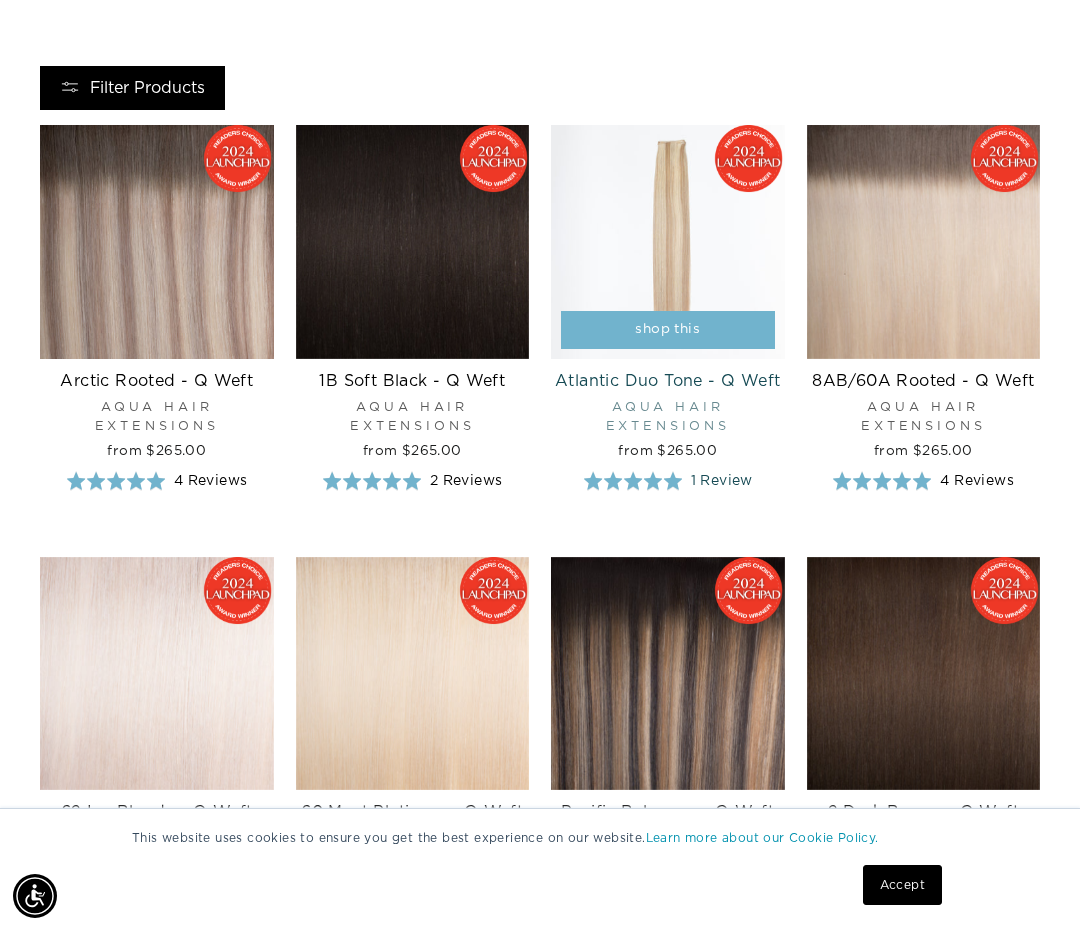 click at bounding box center (668, 242) 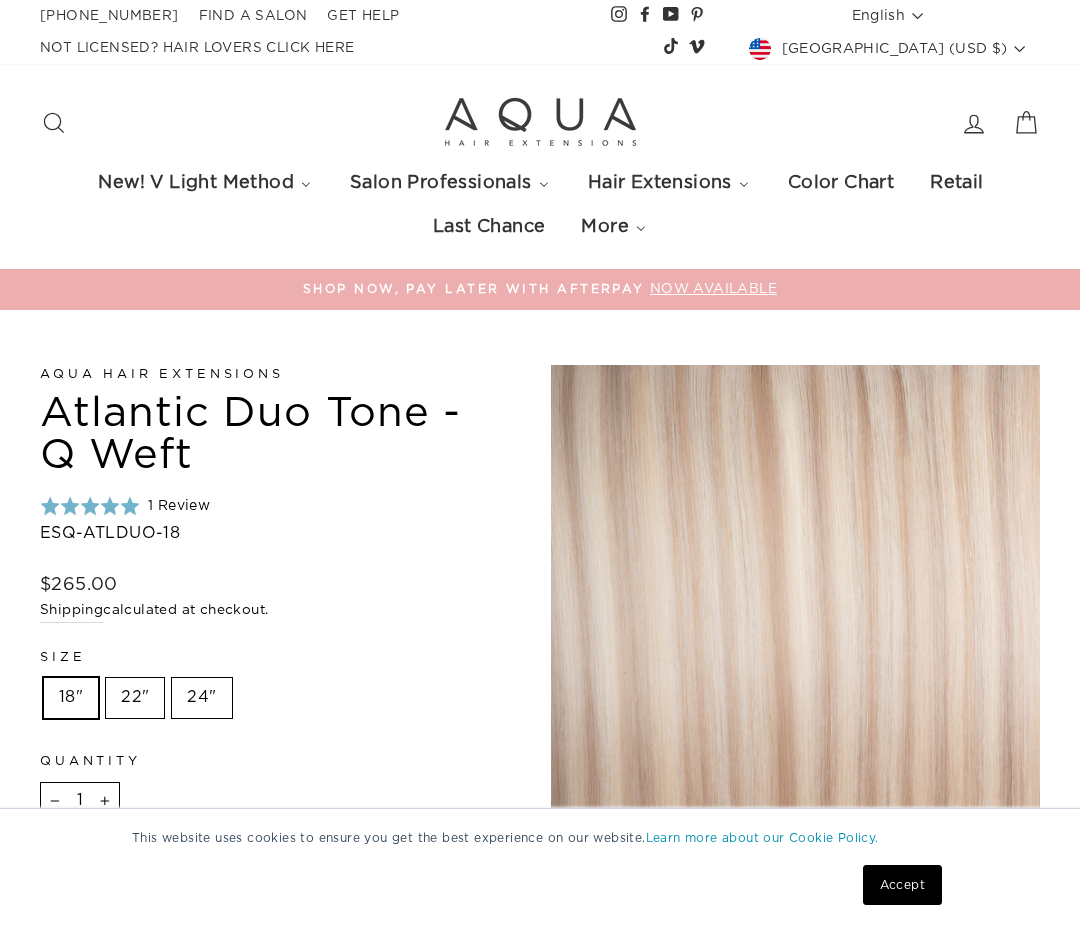 scroll, scrollTop: 0, scrollLeft: 0, axis: both 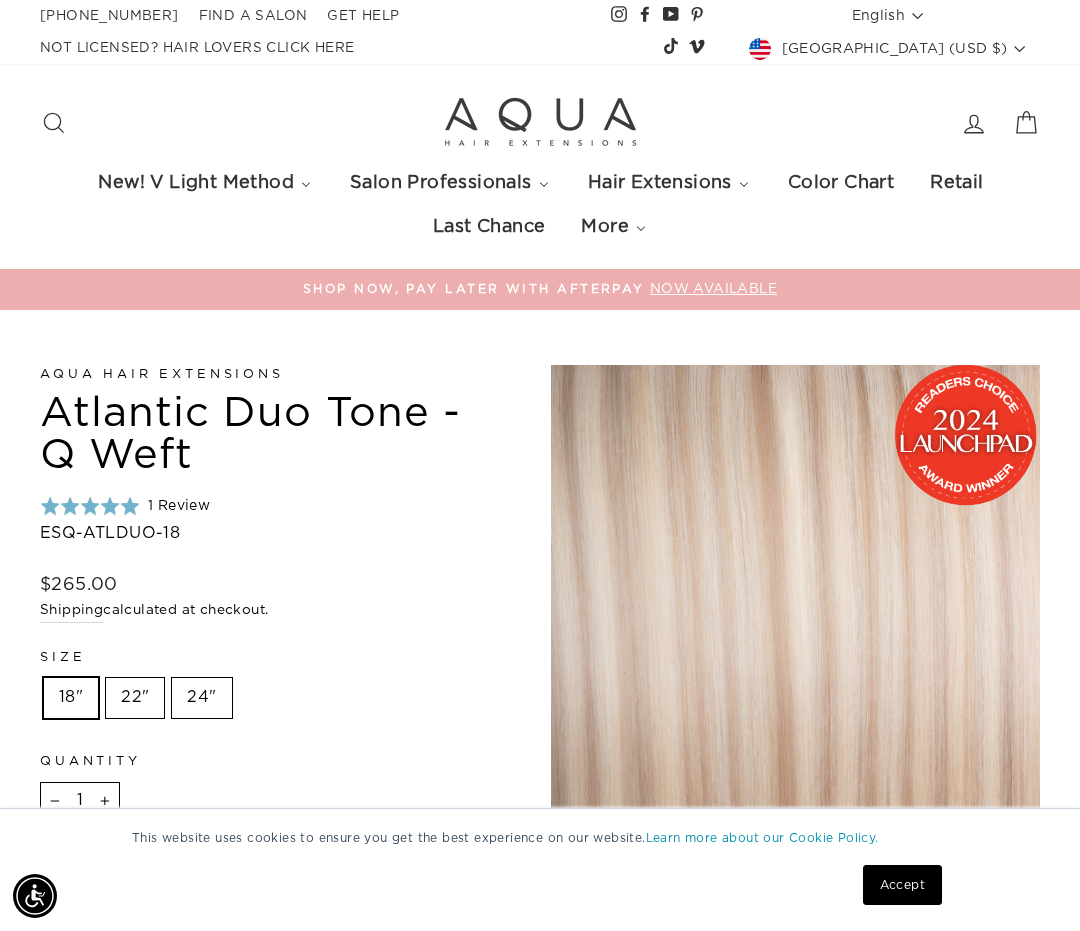 click on "22"" at bounding box center (135, 698) 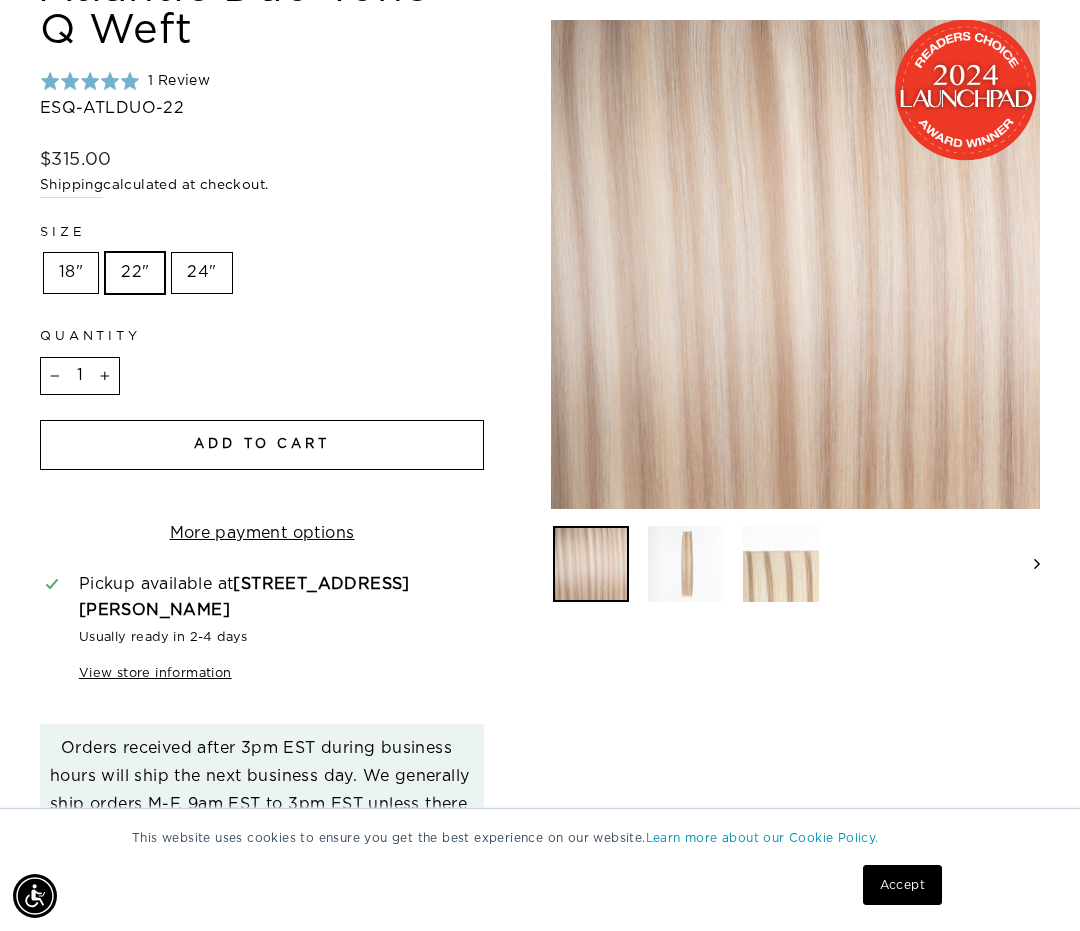 scroll, scrollTop: 441, scrollLeft: 0, axis: vertical 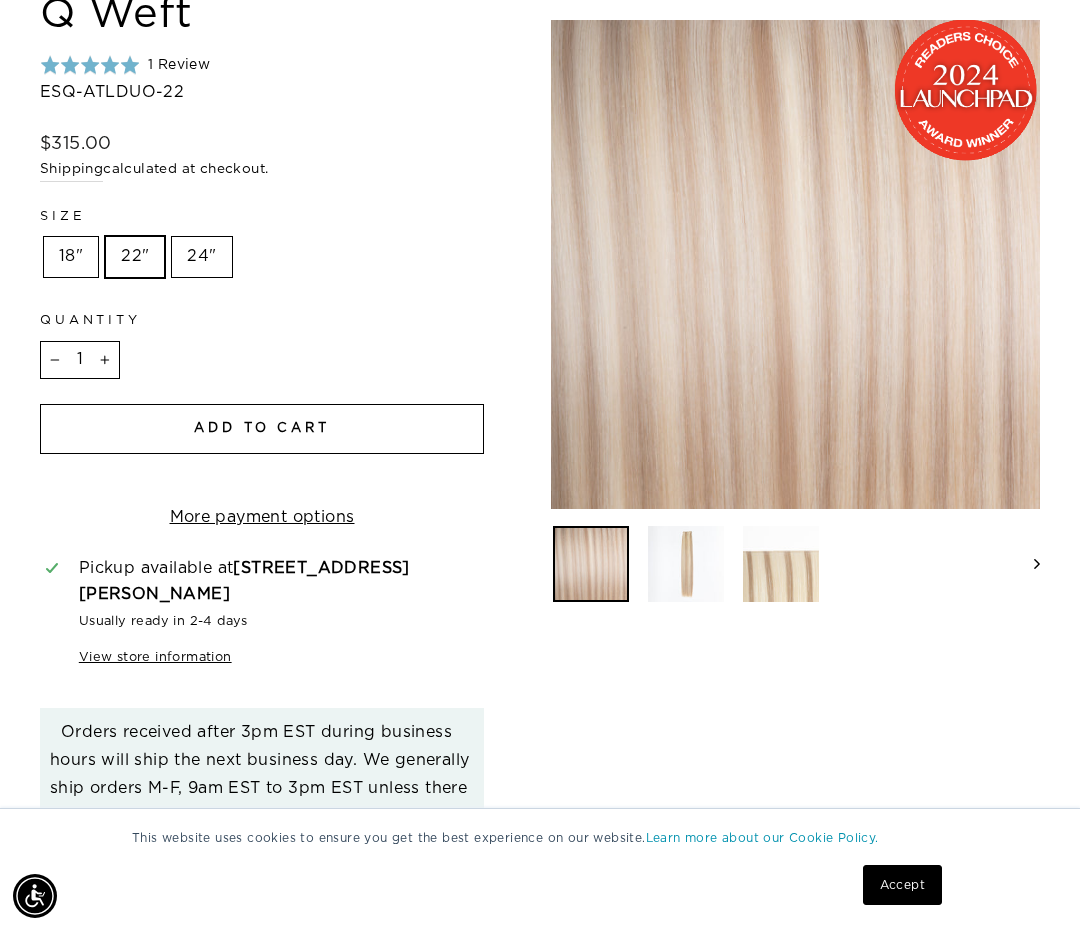 click on "Add to cart" at bounding box center [262, 428] 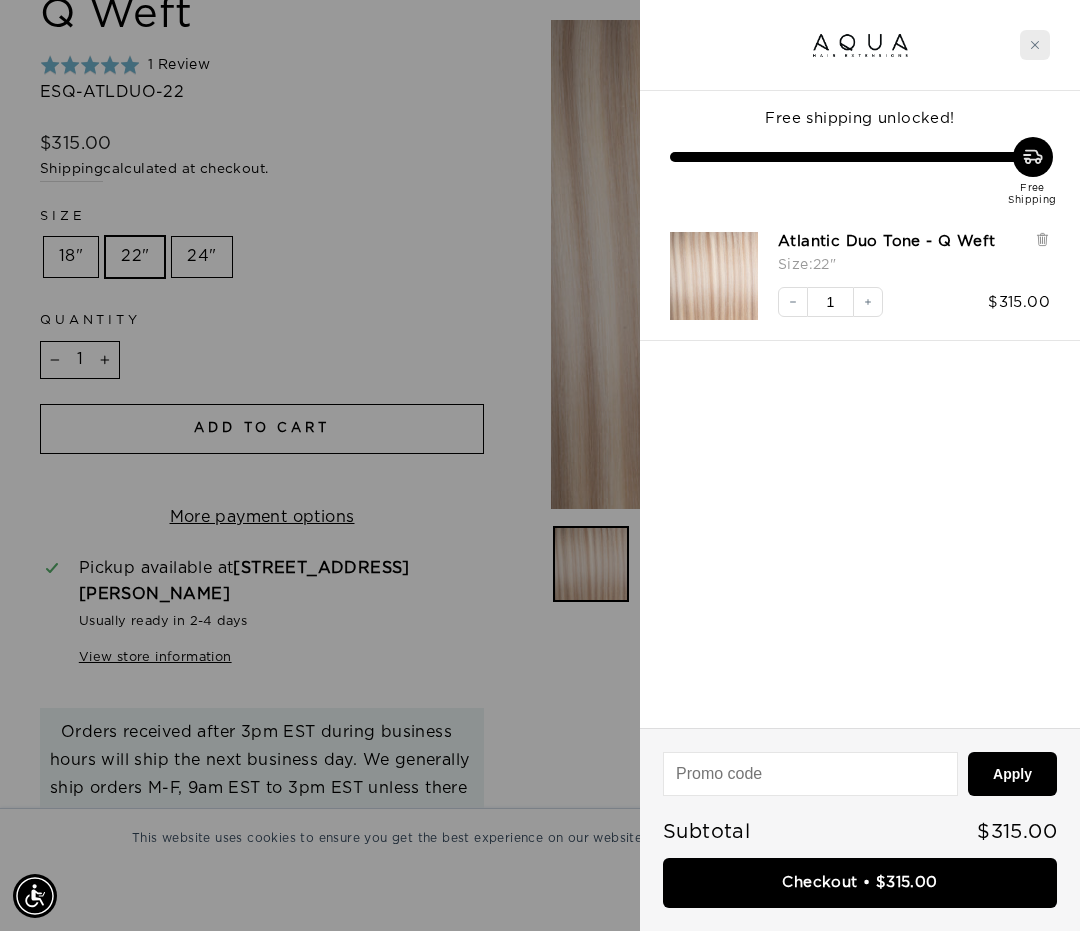 click at bounding box center [1035, 45] 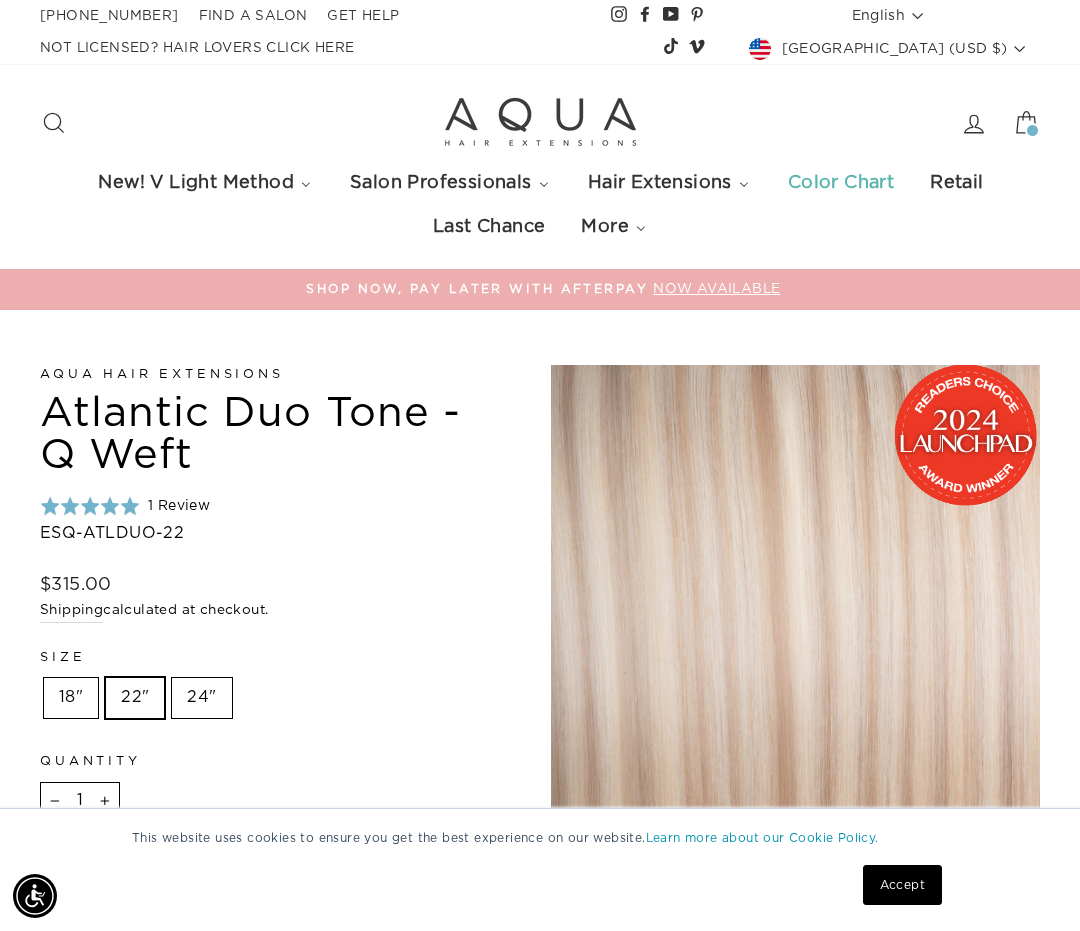 scroll, scrollTop: 0, scrollLeft: 0, axis: both 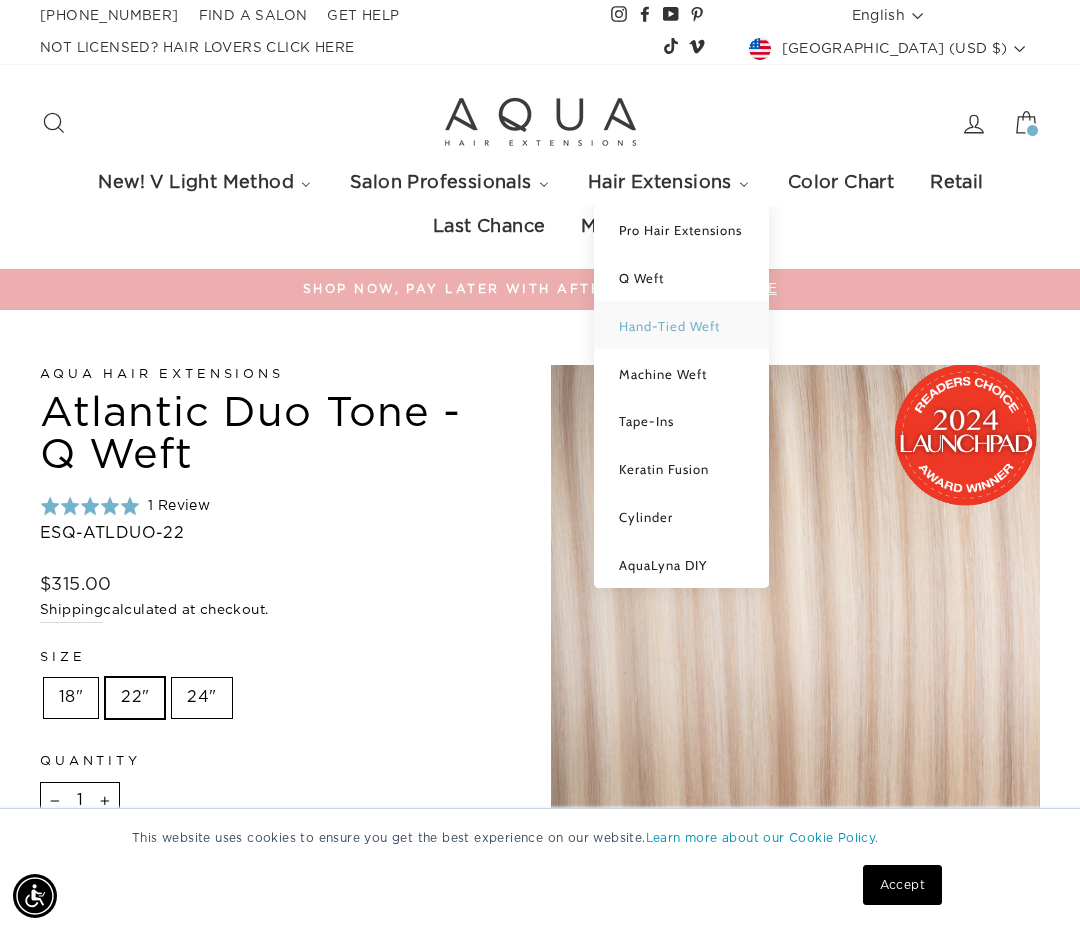 click on "Hand-Tied Weft" at bounding box center (669, 326) 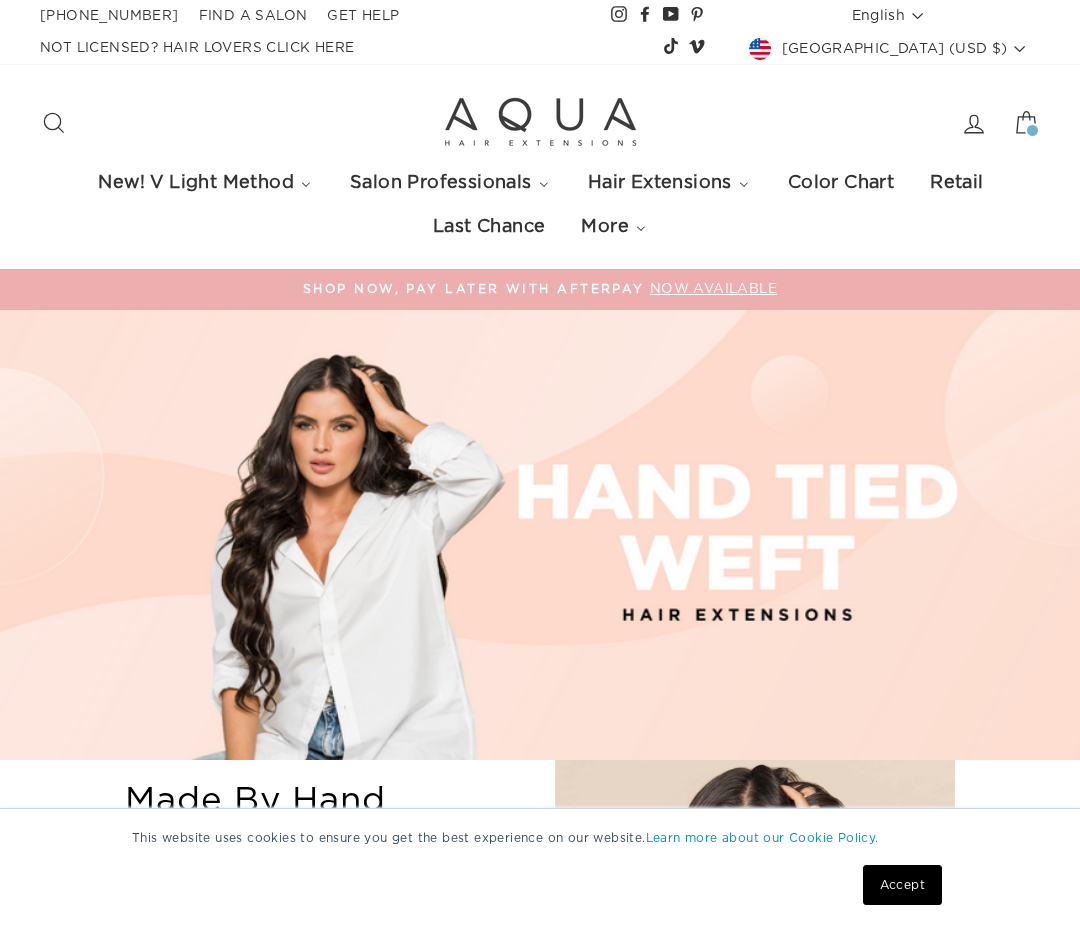 select on "manual" 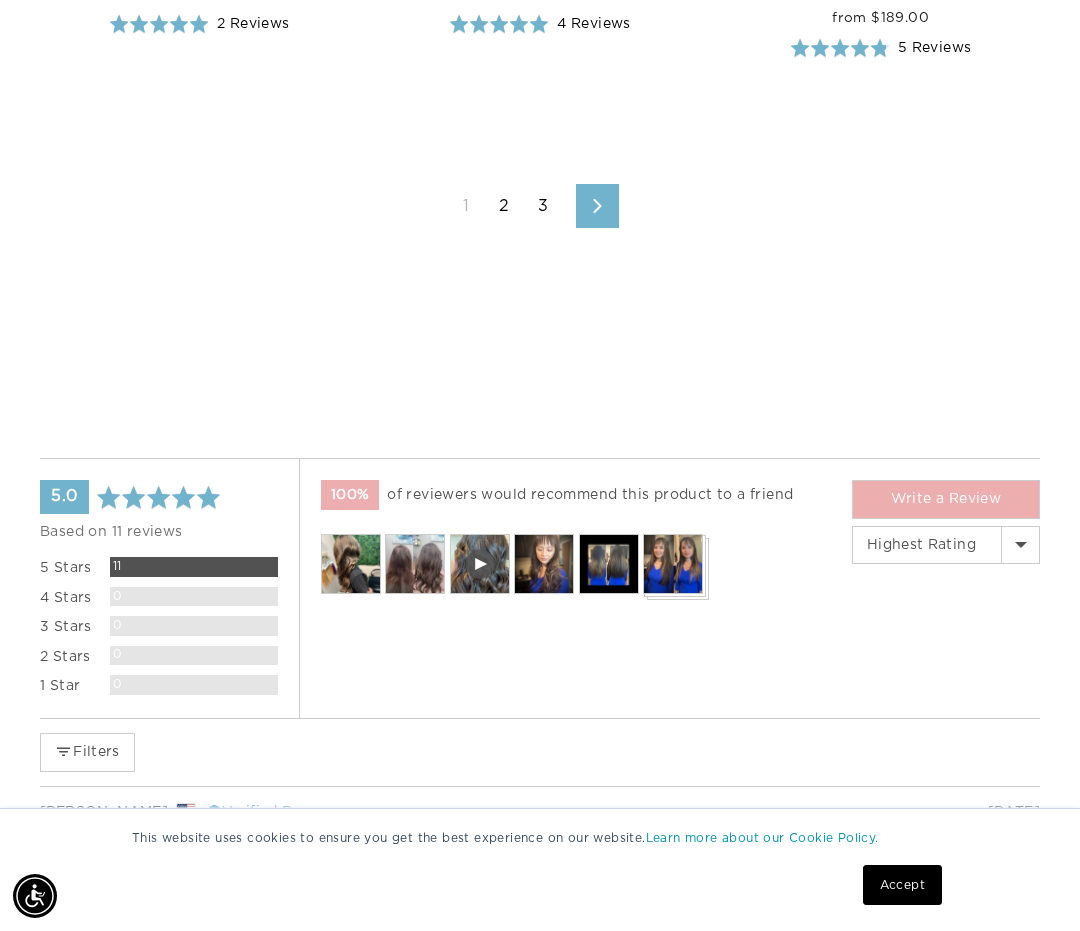 scroll, scrollTop: 5437, scrollLeft: 0, axis: vertical 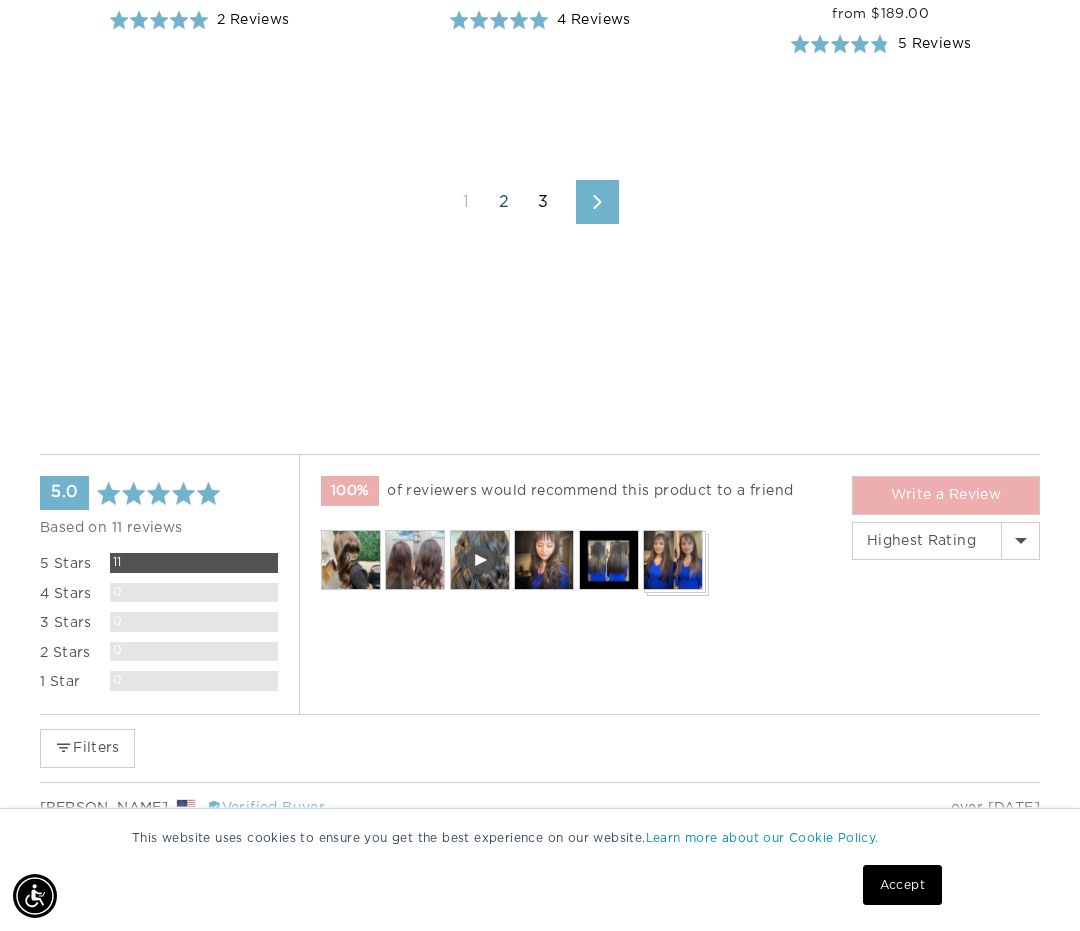 click on "2" at bounding box center [504, 202] 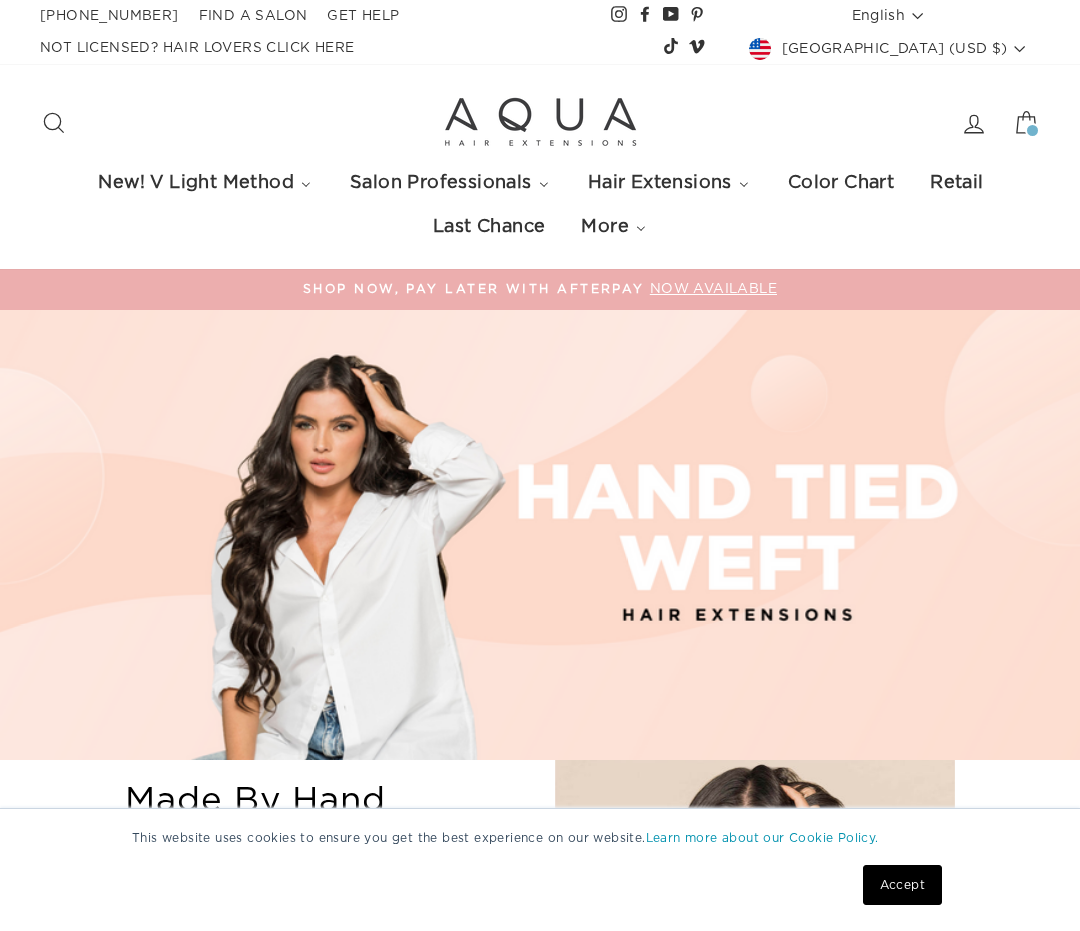 select on "manual" 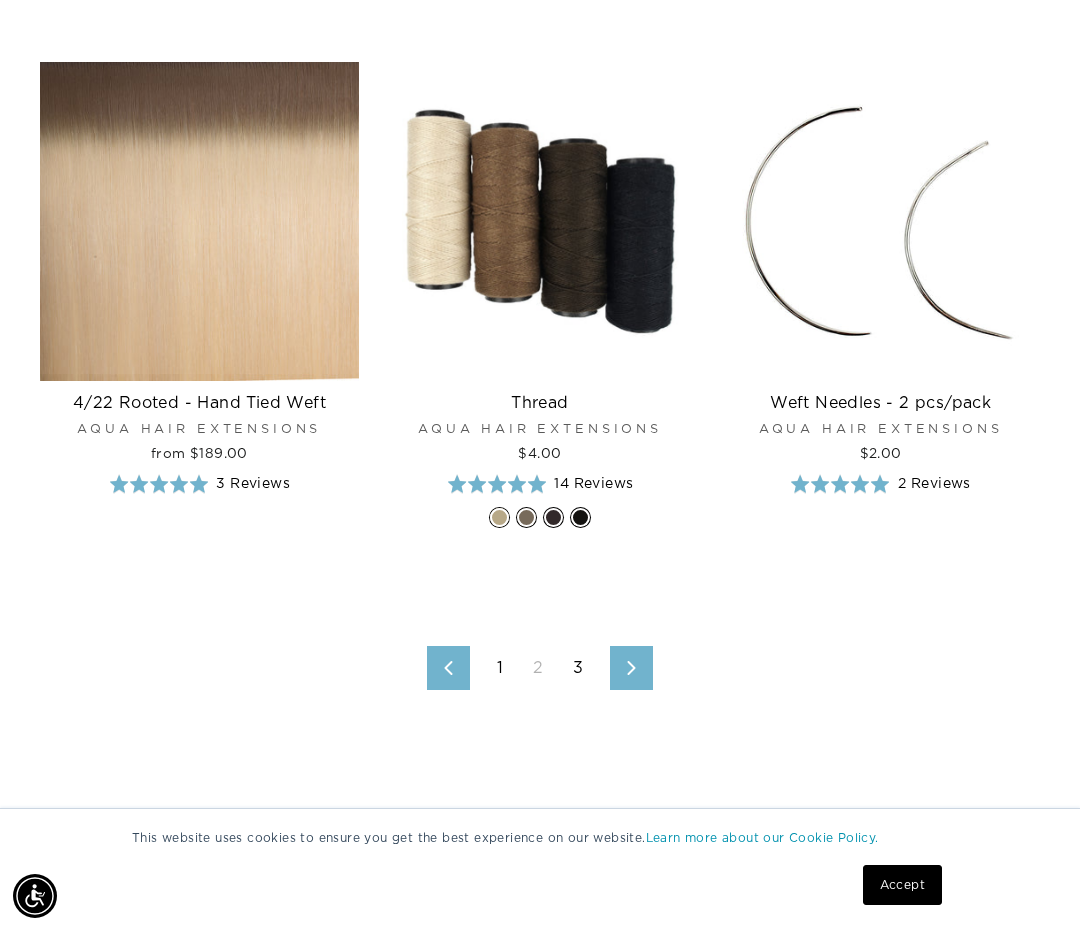 scroll, scrollTop: 4951, scrollLeft: 0, axis: vertical 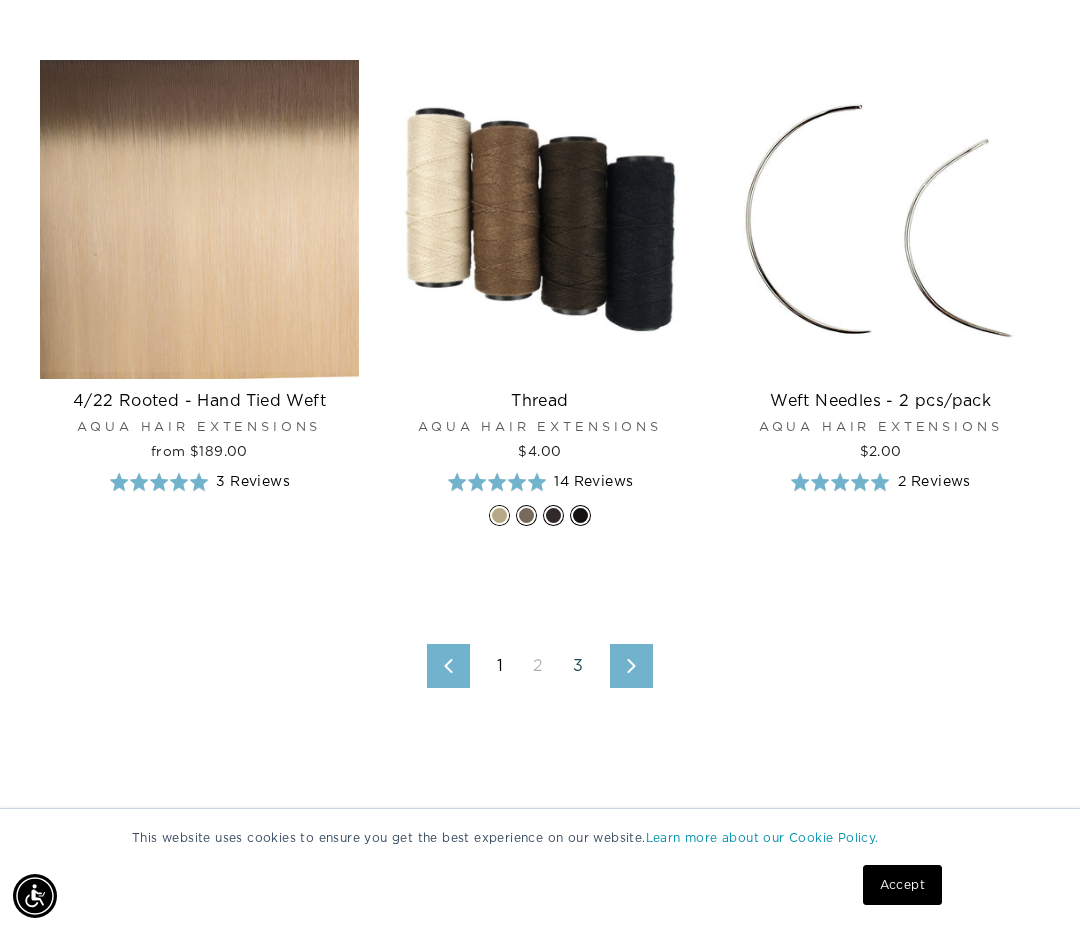 click on "3" at bounding box center (578, 666) 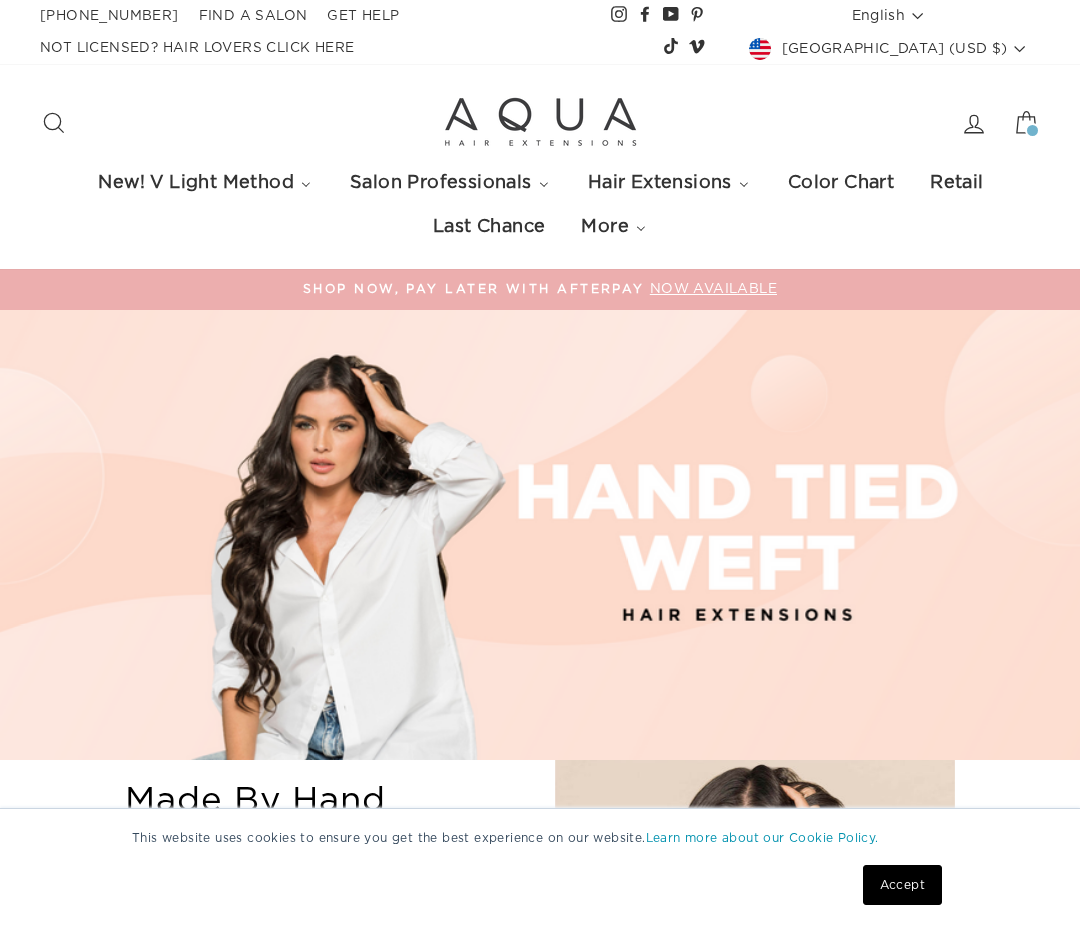select on "manual" 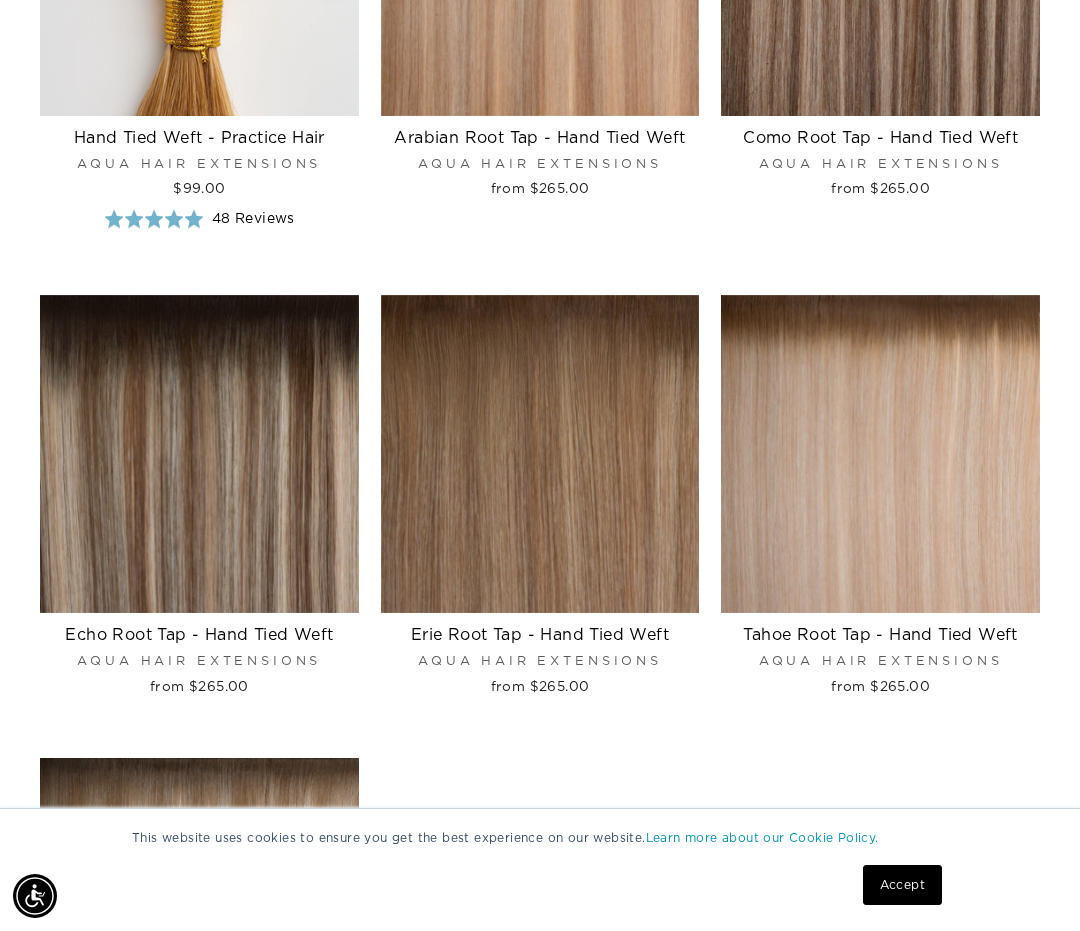 scroll, scrollTop: 2704, scrollLeft: 0, axis: vertical 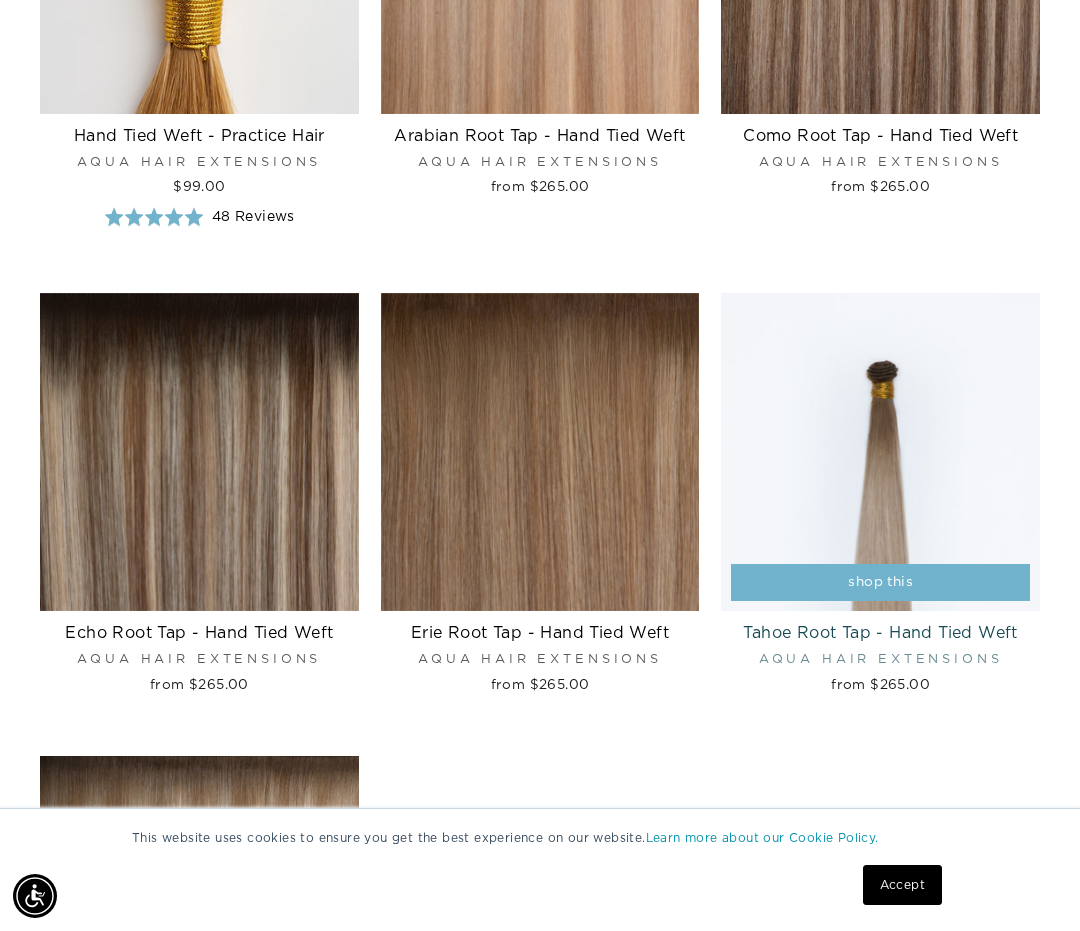 click at bounding box center [880, 452] 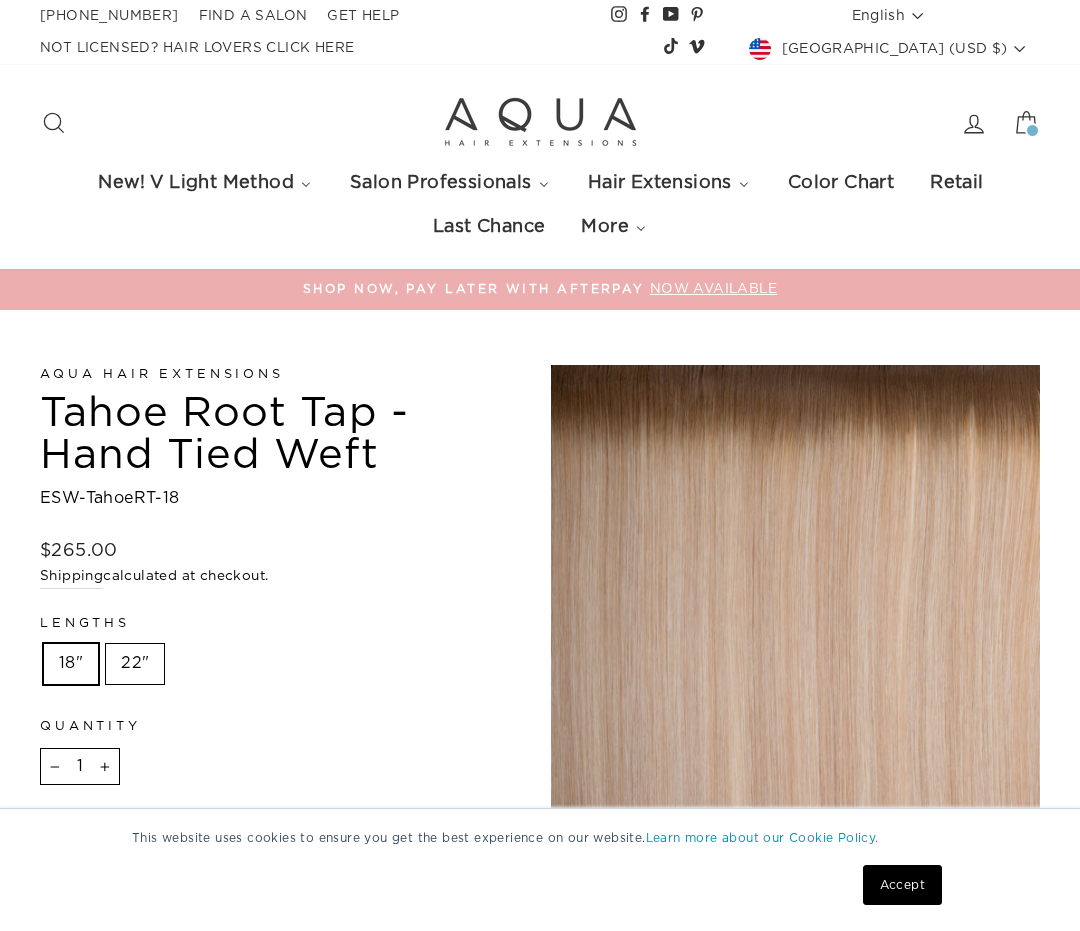 scroll, scrollTop: 0, scrollLeft: 0, axis: both 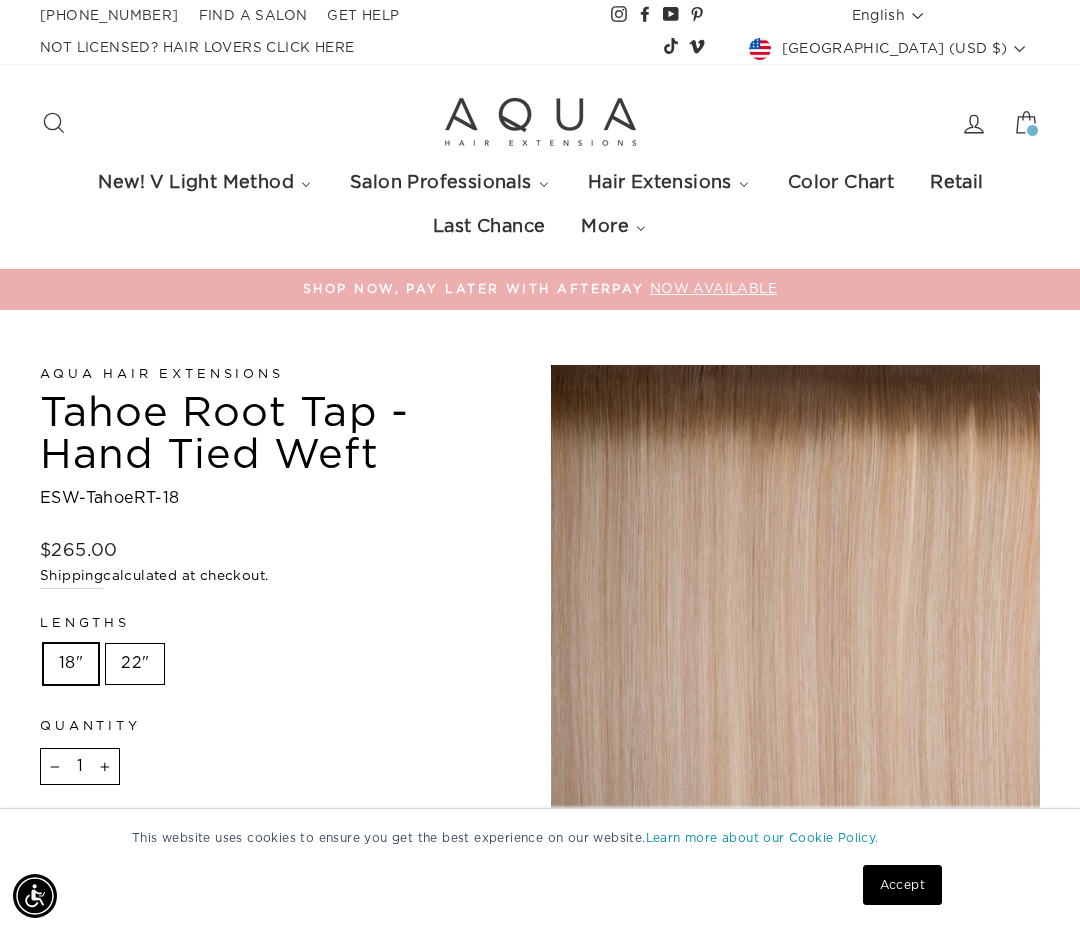 click on "22"" at bounding box center [135, 664] 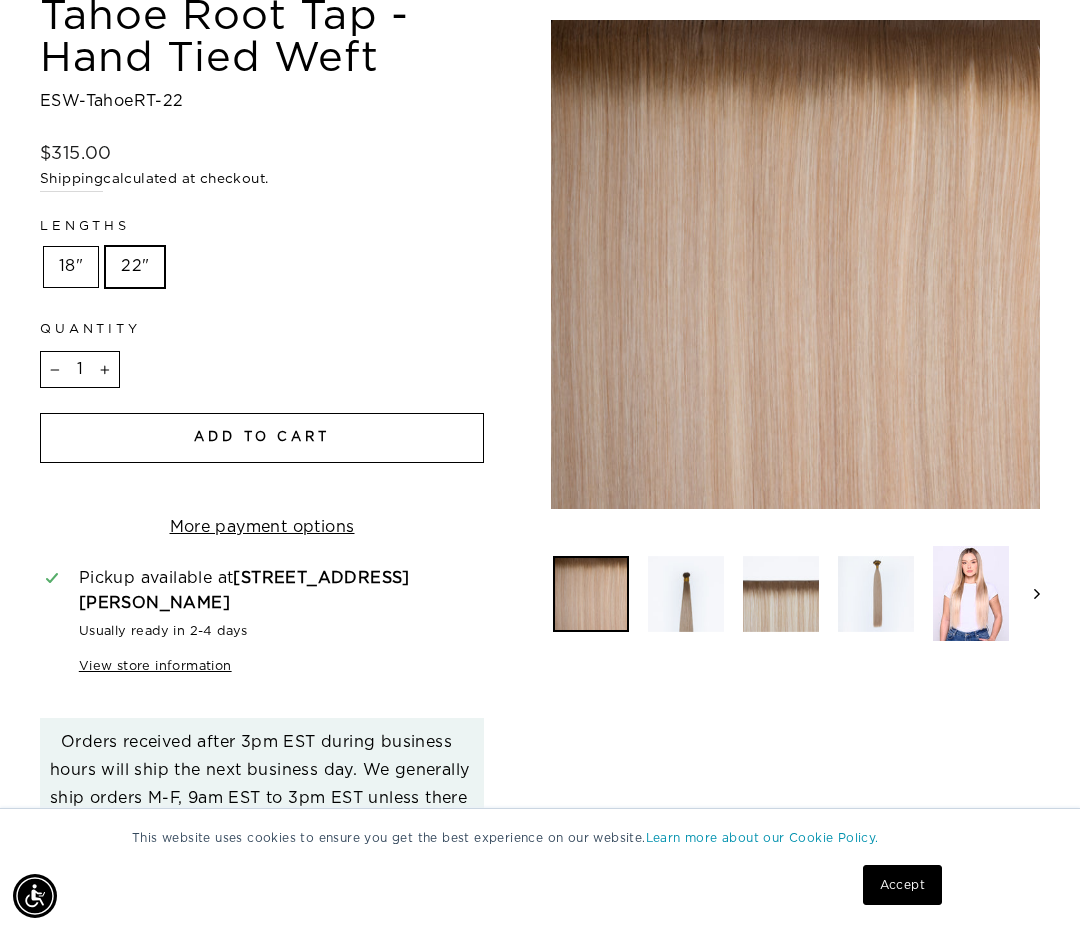 scroll, scrollTop: 399, scrollLeft: 0, axis: vertical 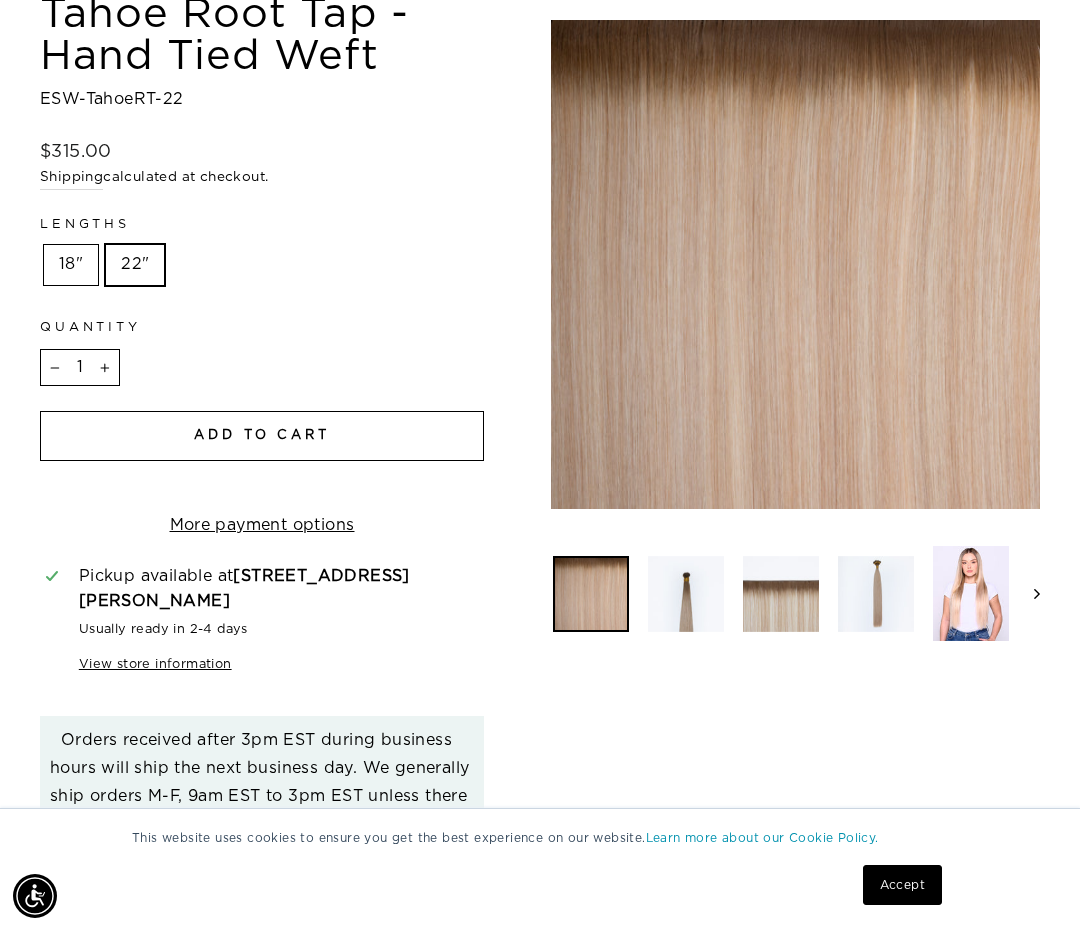 click at bounding box center [971, 593] 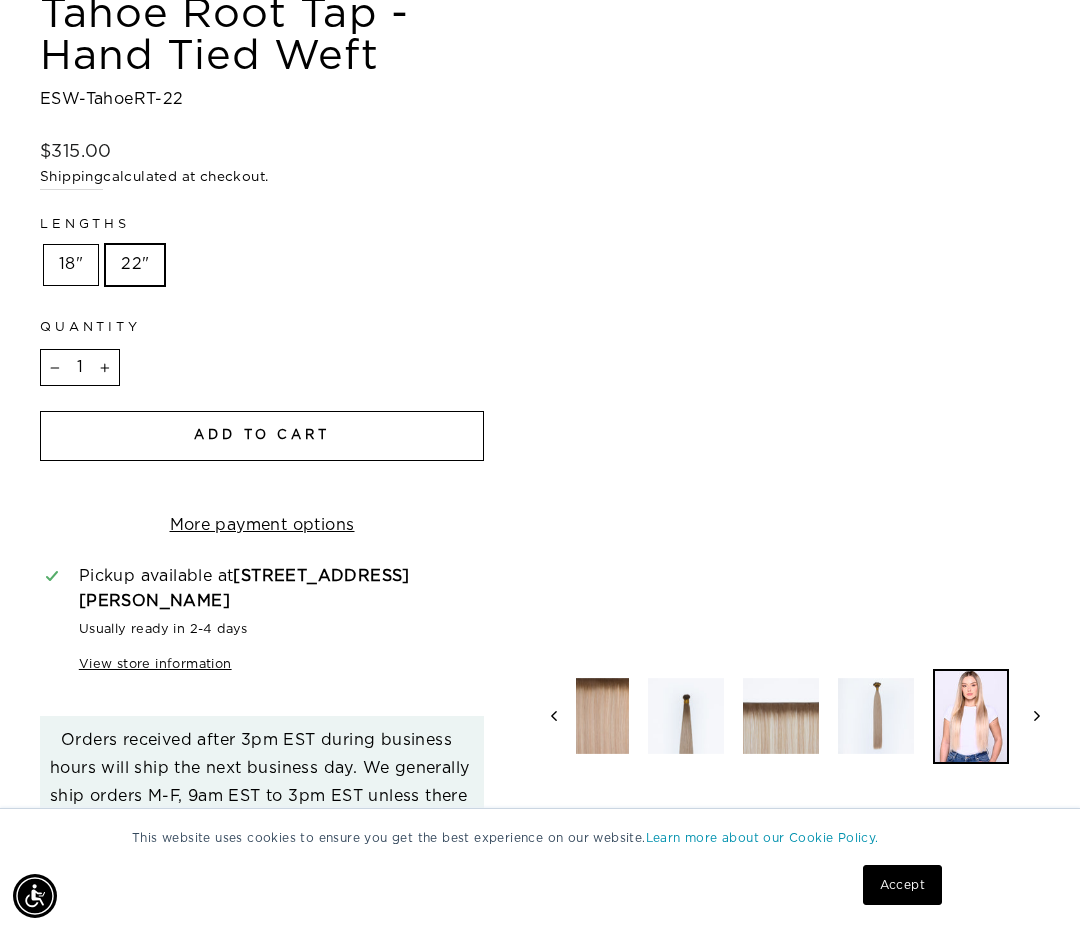 scroll, scrollTop: 0, scrollLeft: 161, axis: horizontal 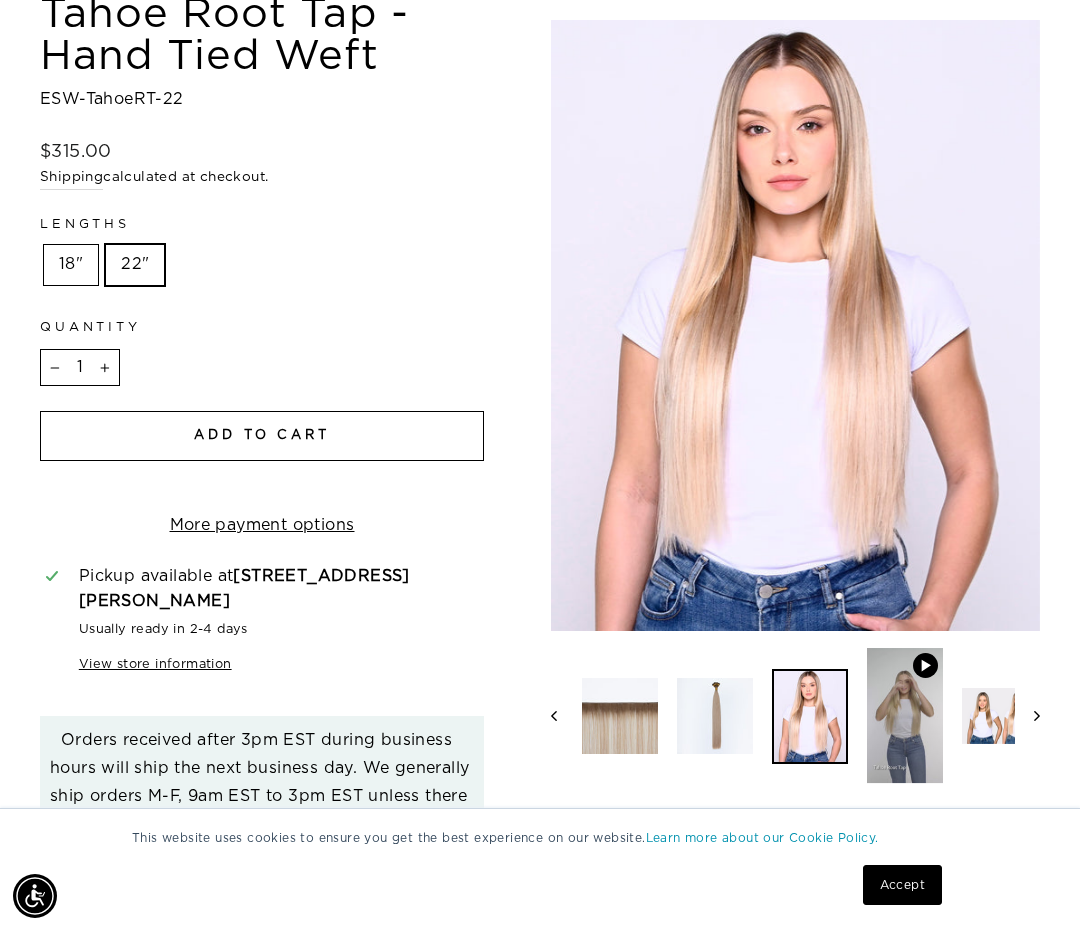 click at bounding box center (620, 716) 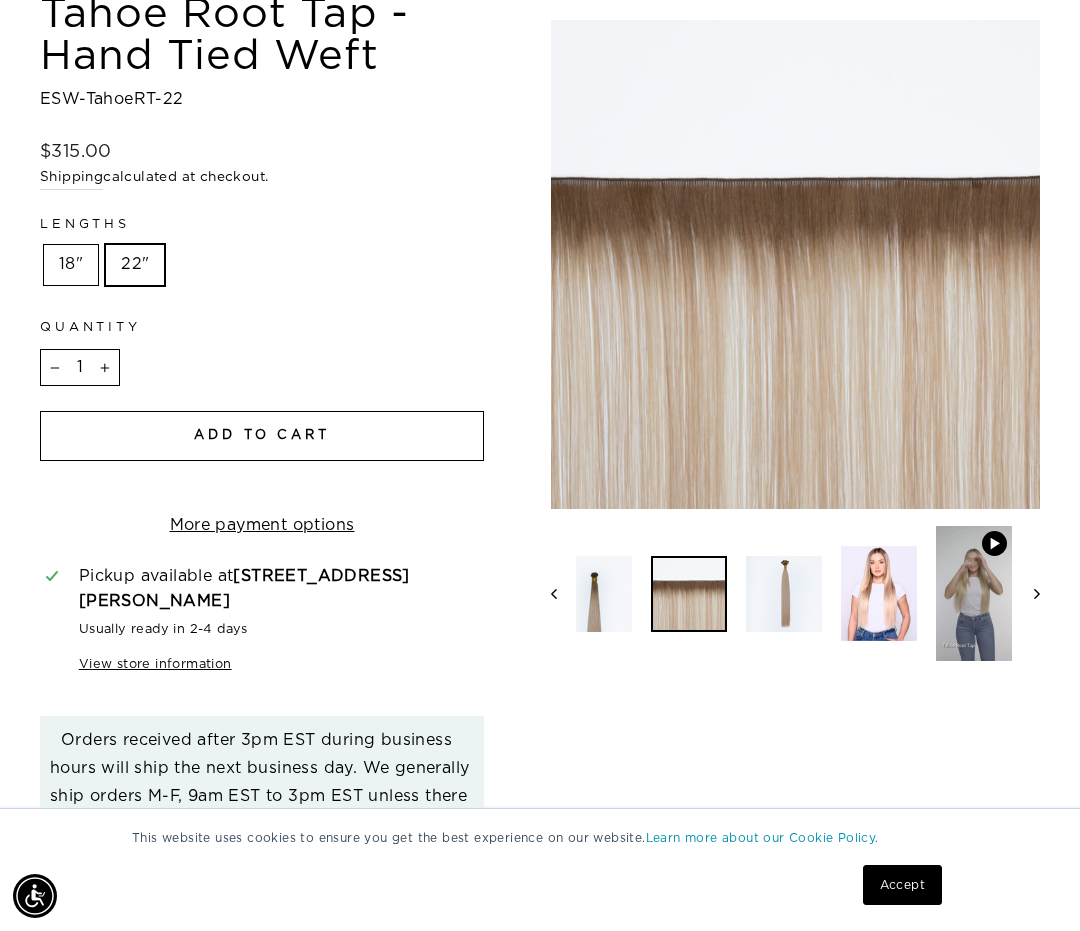 click on "Add to cart" at bounding box center [262, 435] 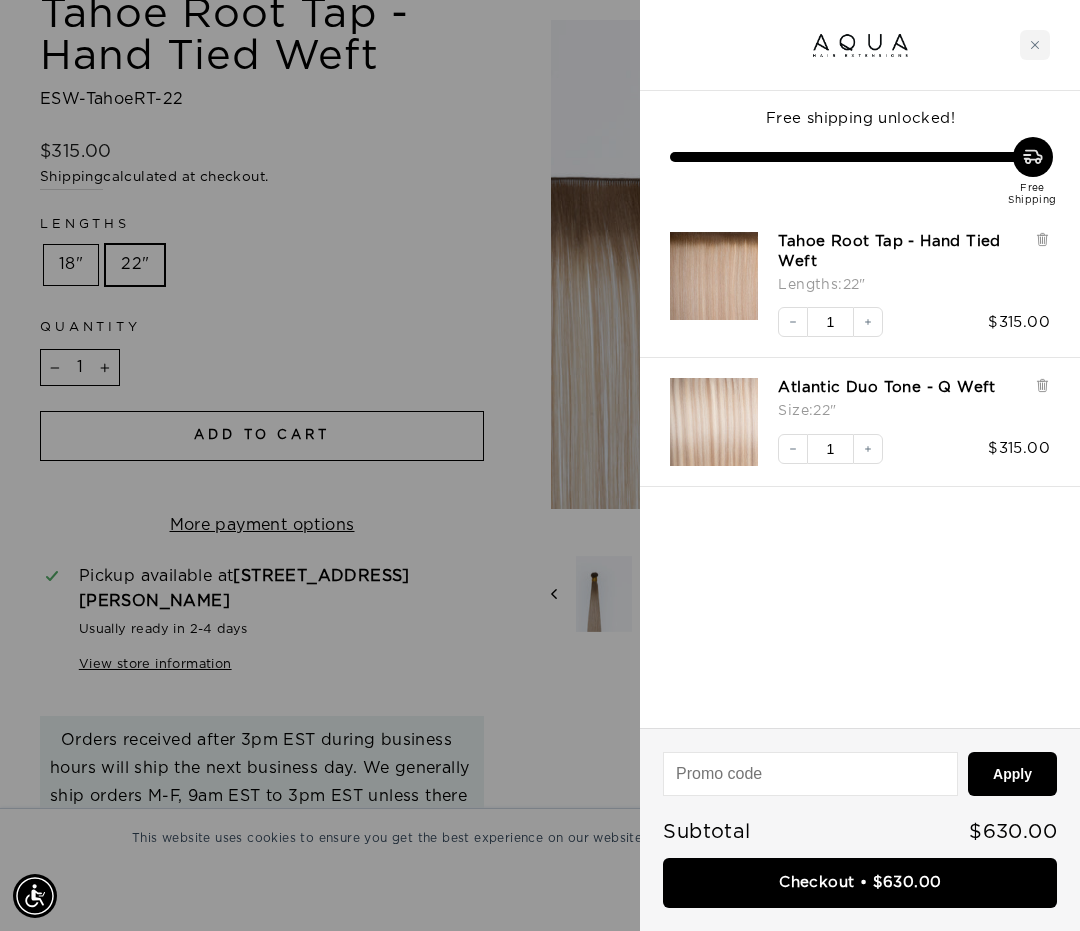 click at bounding box center (540, 465) 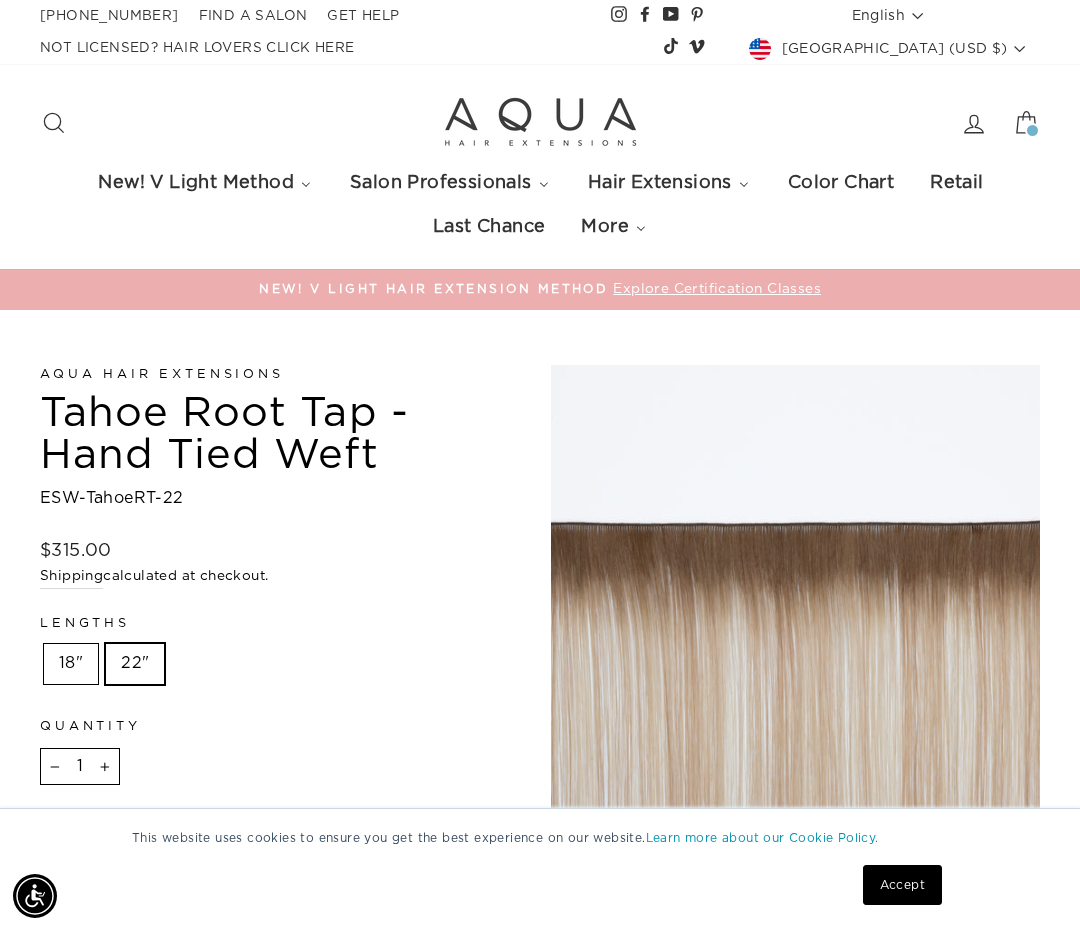 scroll, scrollTop: 0, scrollLeft: 0, axis: both 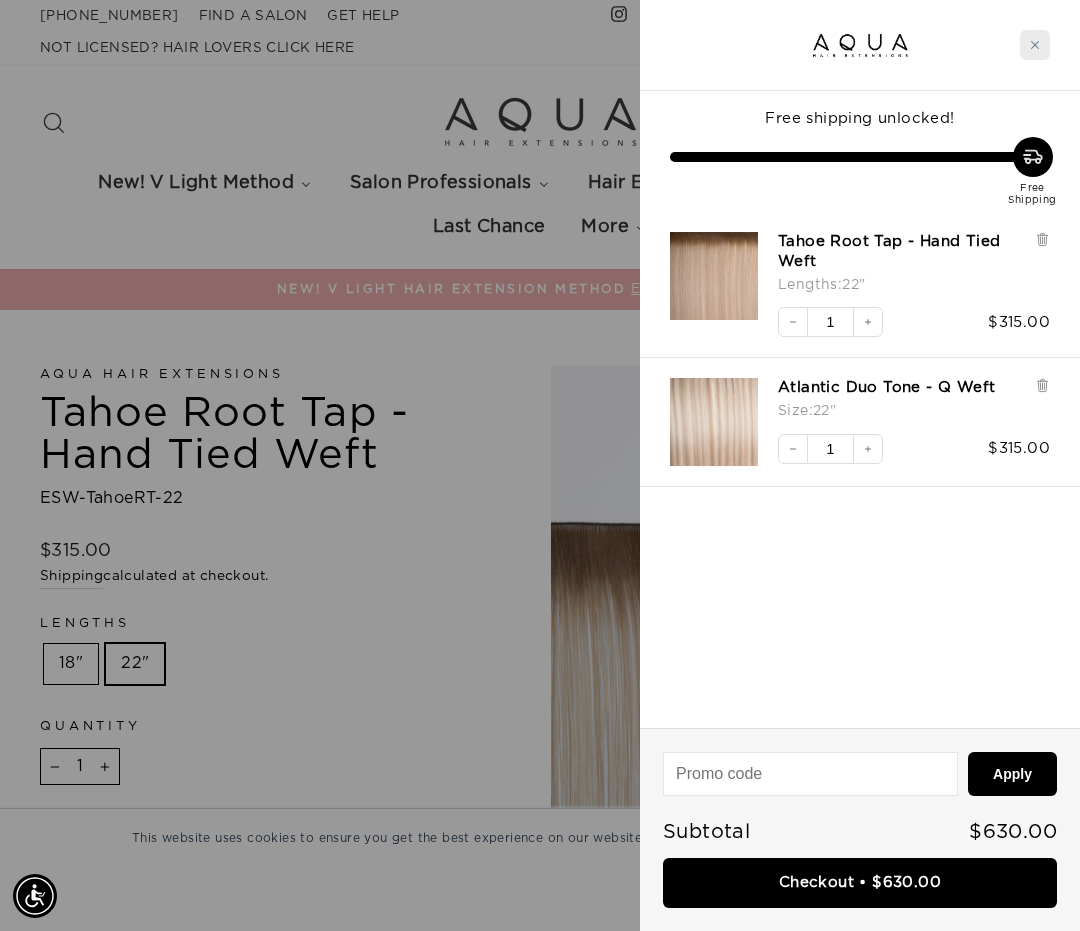 click at bounding box center (1035, 45) 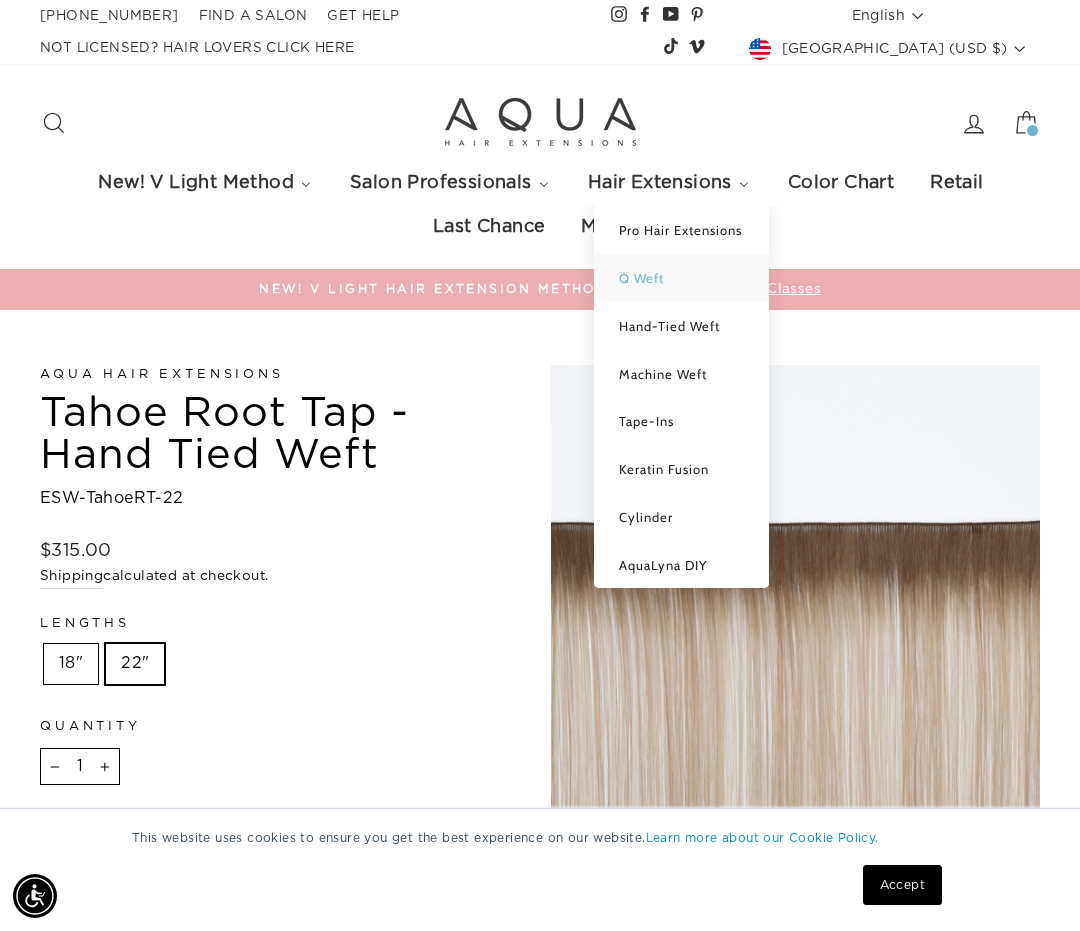 click on "Q Weft" at bounding box center [641, 278] 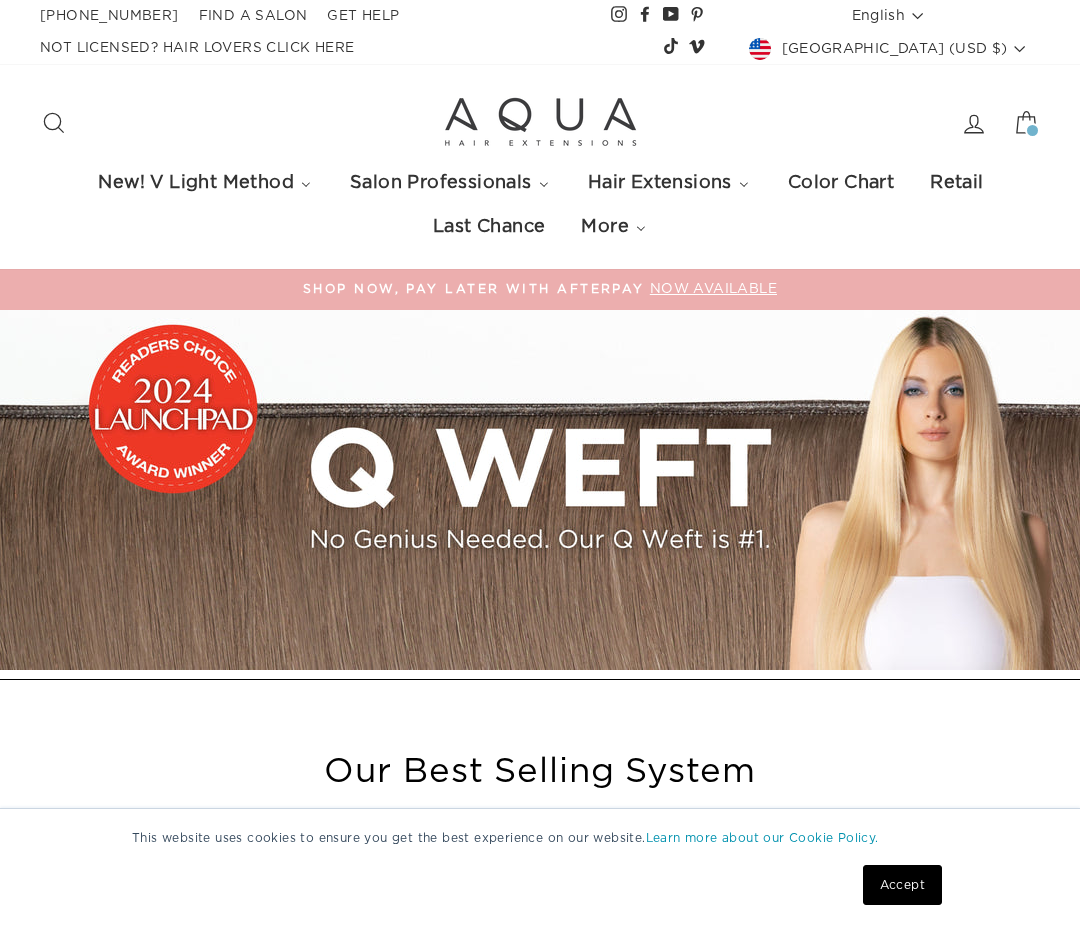scroll, scrollTop: 0, scrollLeft: 0, axis: both 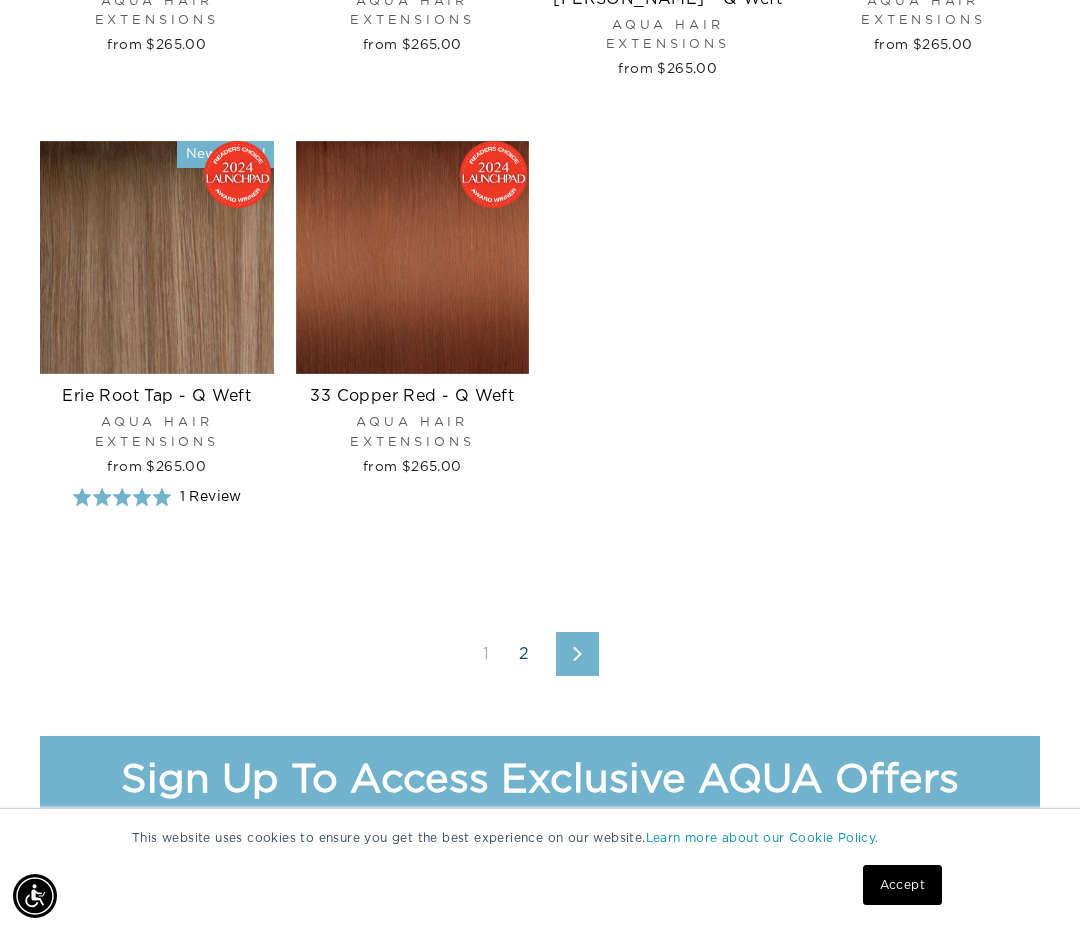 click on "2" at bounding box center (524, 654) 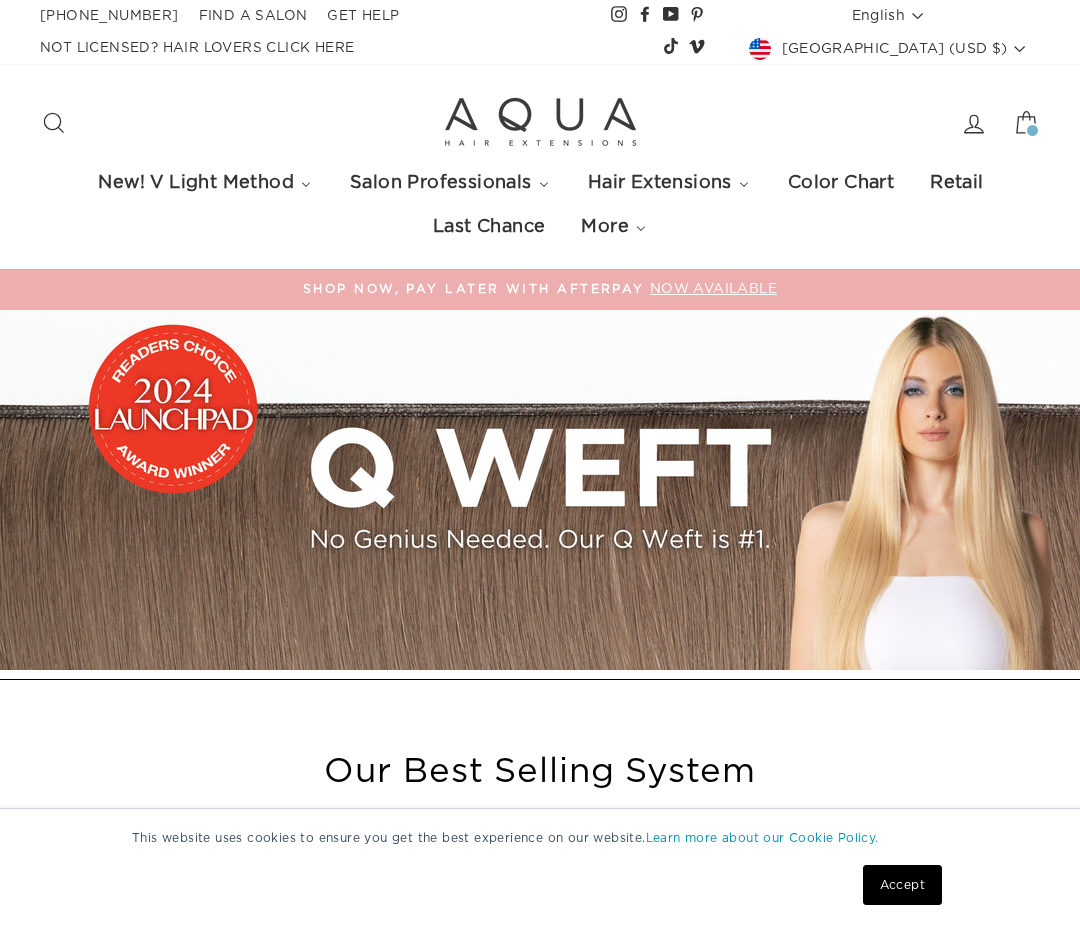 scroll, scrollTop: 0, scrollLeft: 0, axis: both 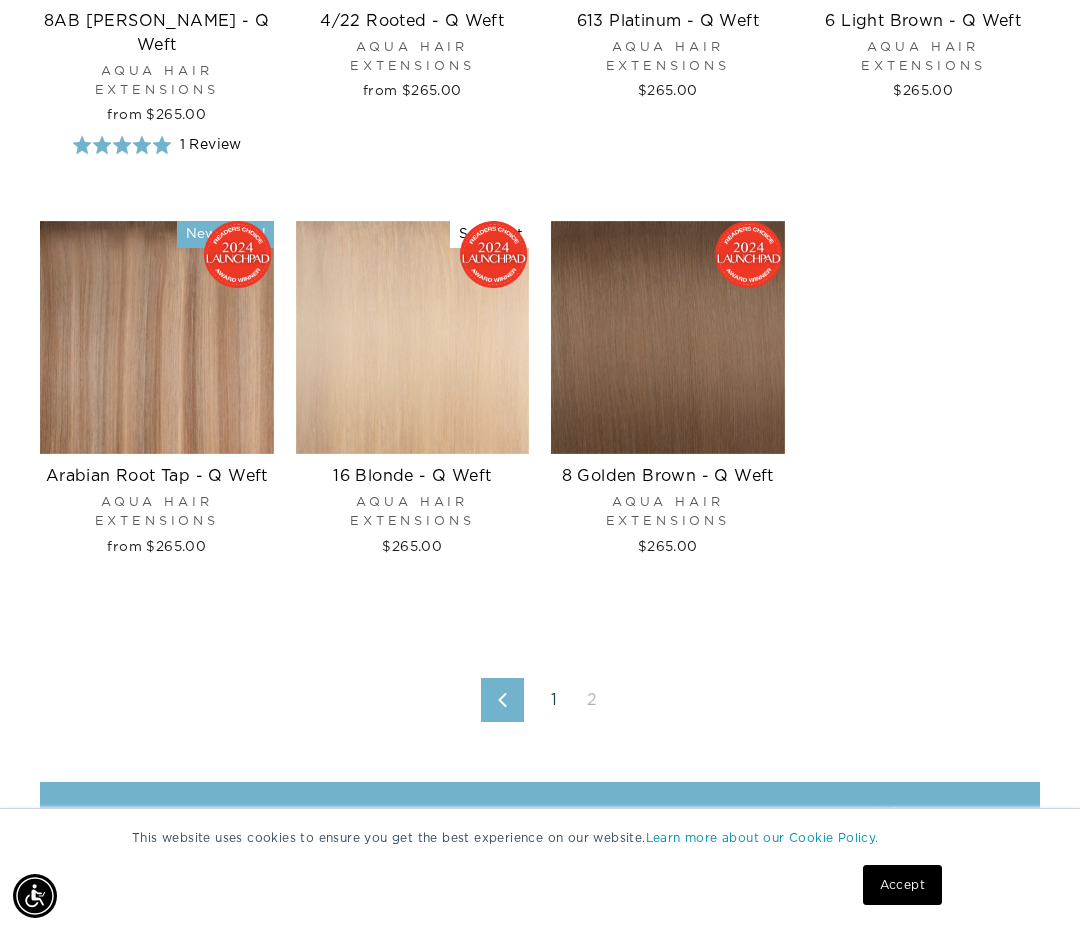 click on "1" at bounding box center (554, 700) 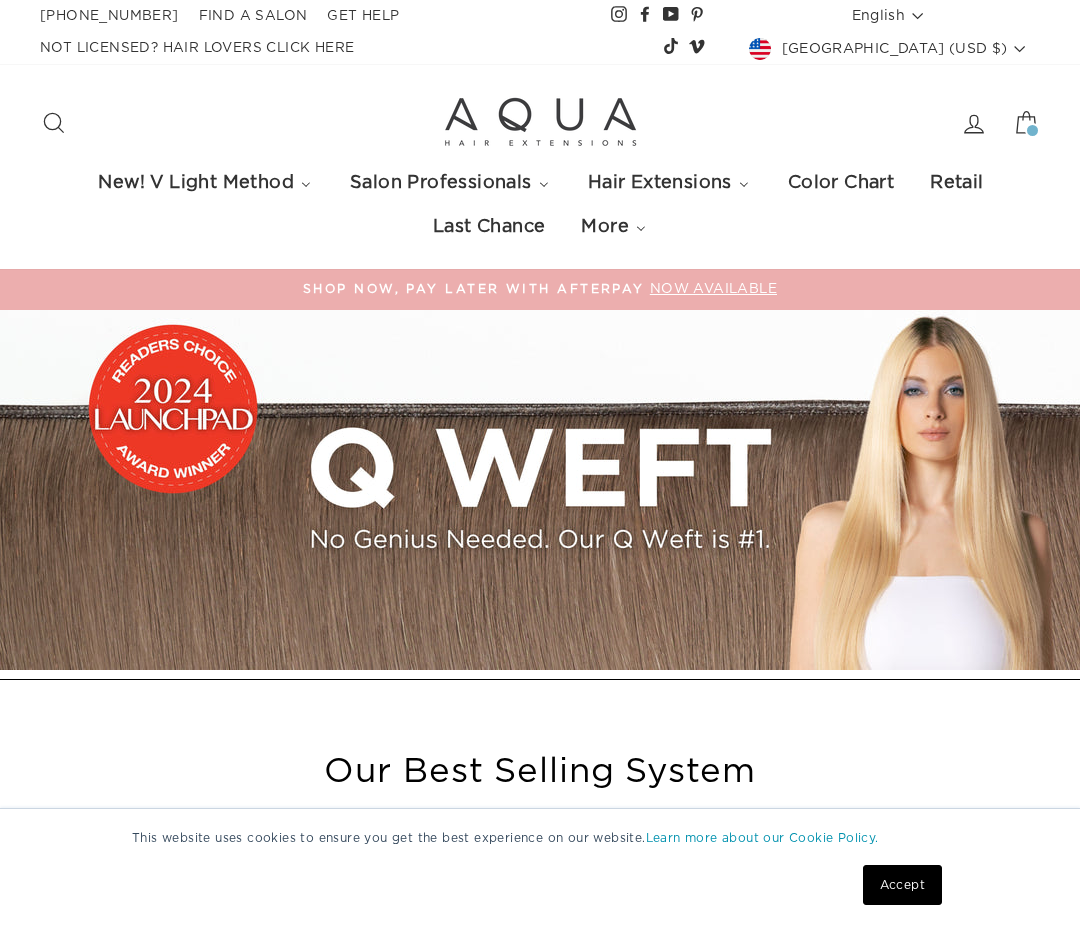 scroll, scrollTop: 0, scrollLeft: 0, axis: both 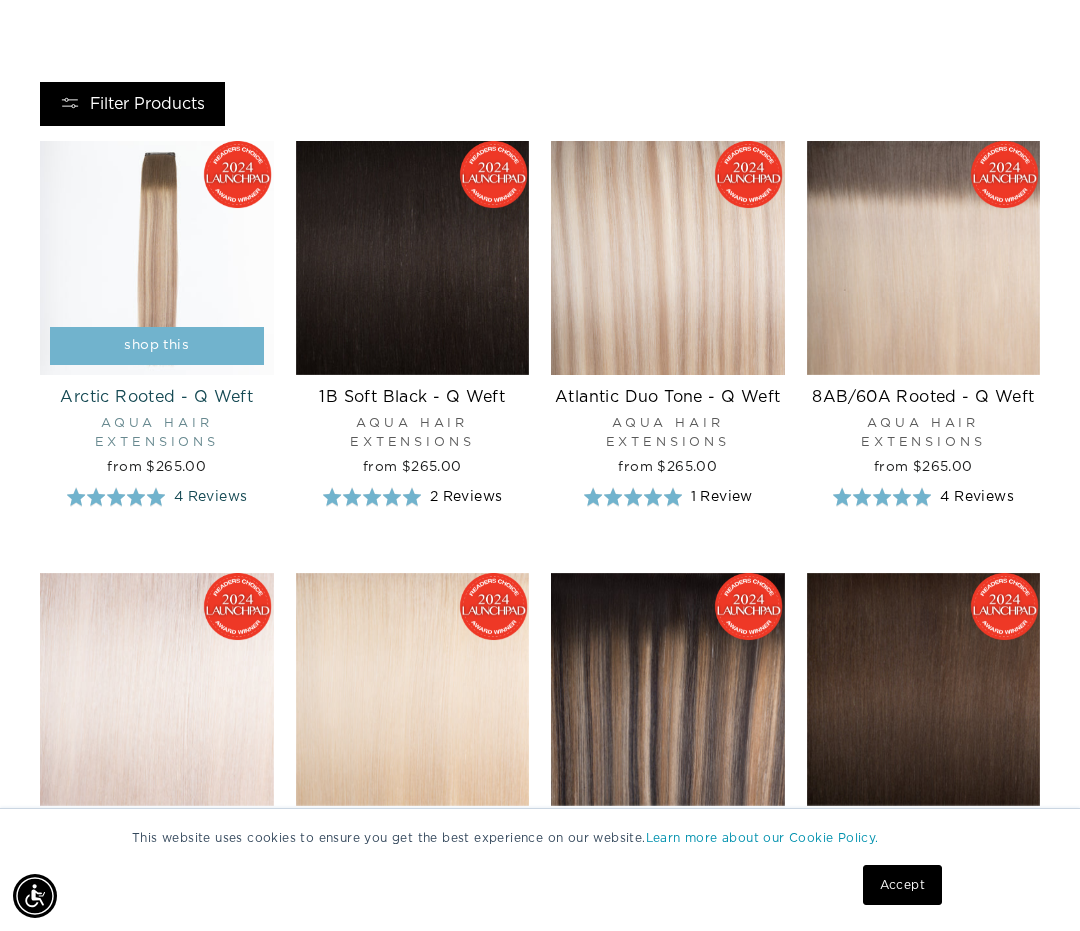 click at bounding box center [157, 258] 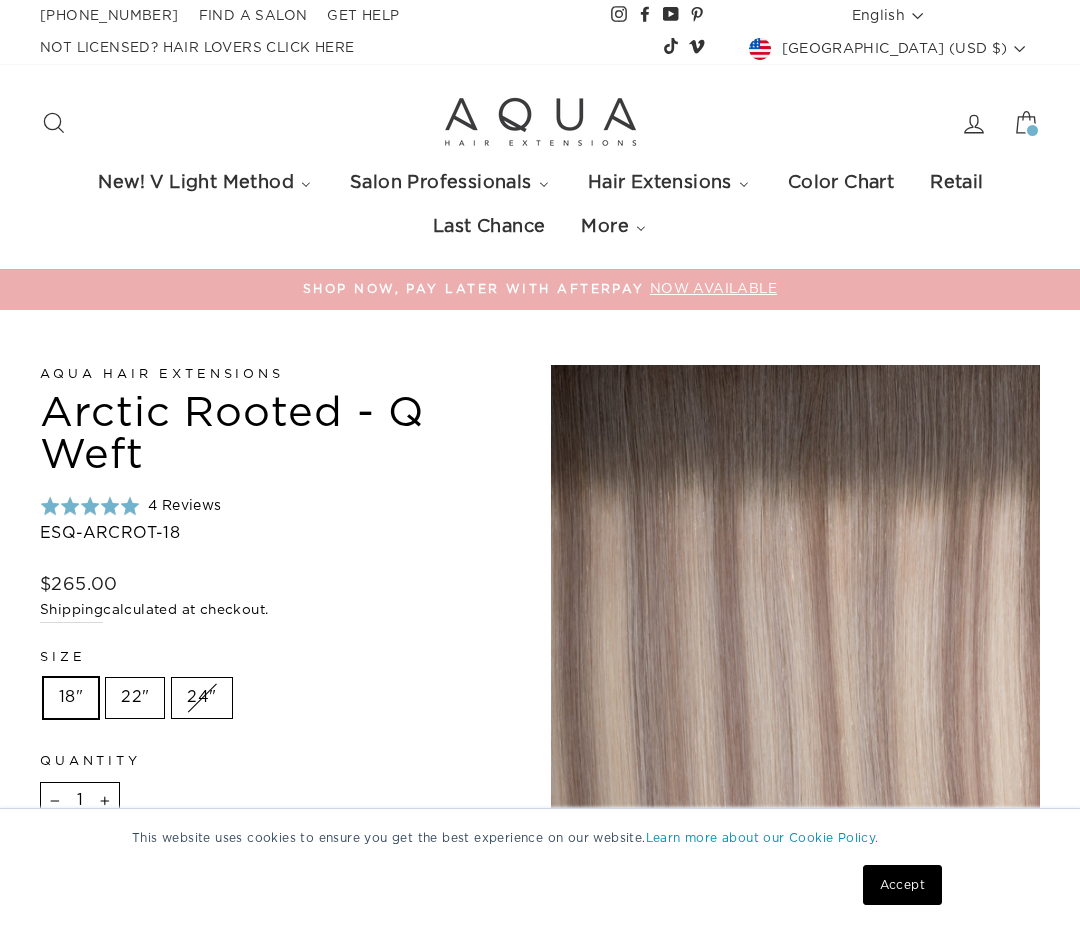 scroll, scrollTop: 0, scrollLeft: 0, axis: both 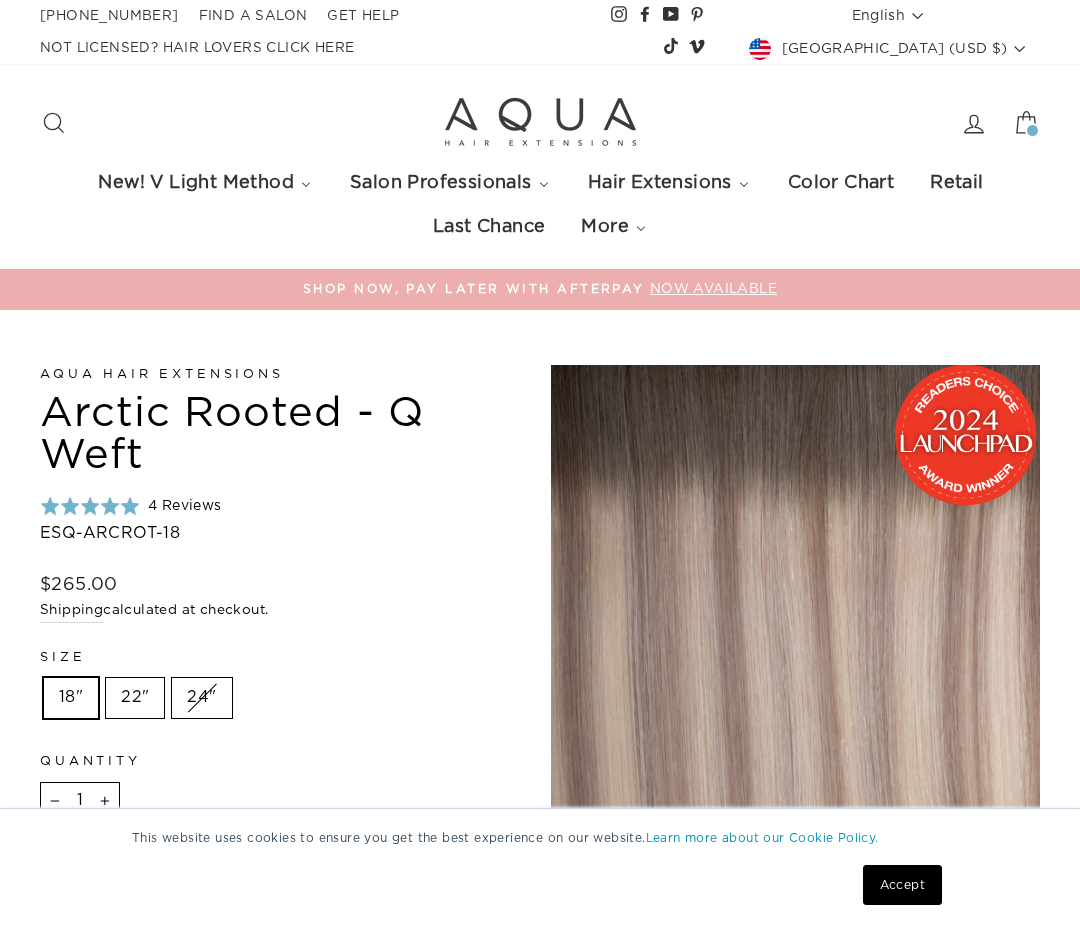 click on "22"" at bounding box center [135, 698] 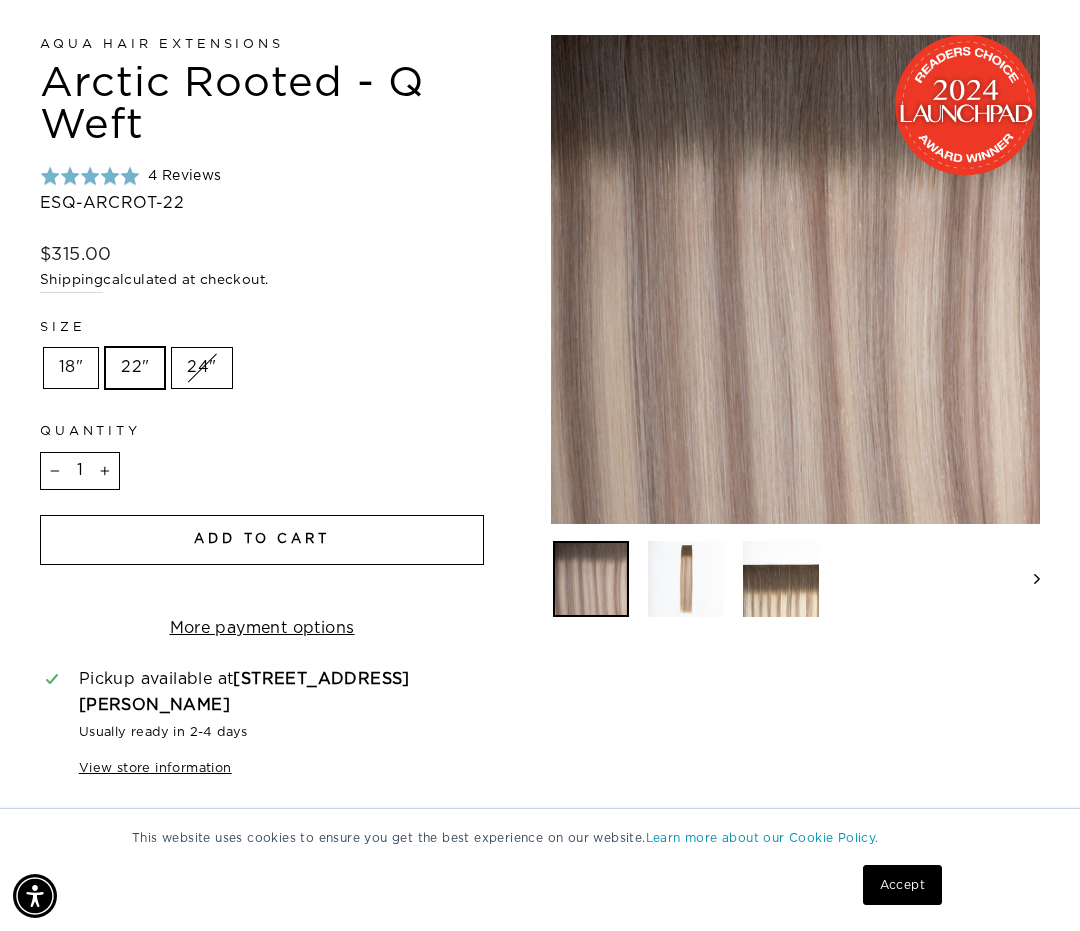 scroll, scrollTop: 332, scrollLeft: 0, axis: vertical 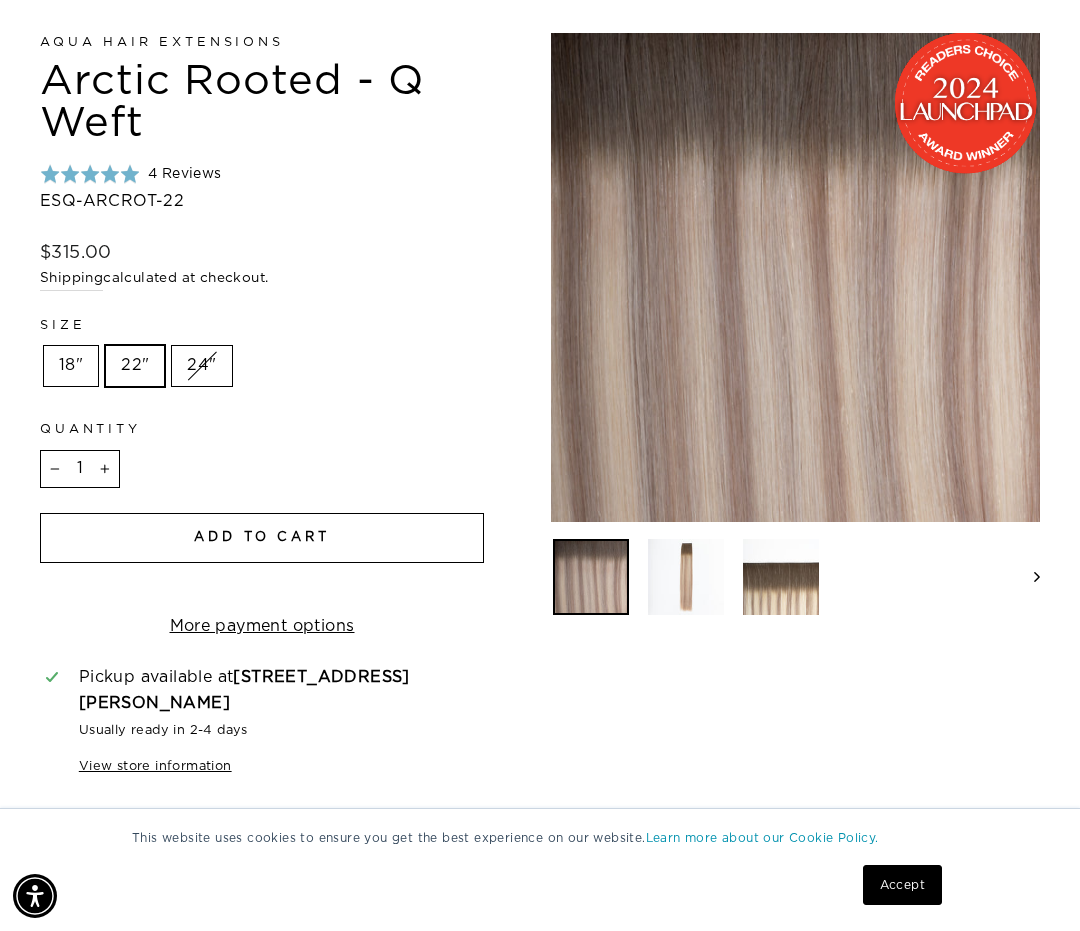 click on "Add to cart" at bounding box center [262, 537] 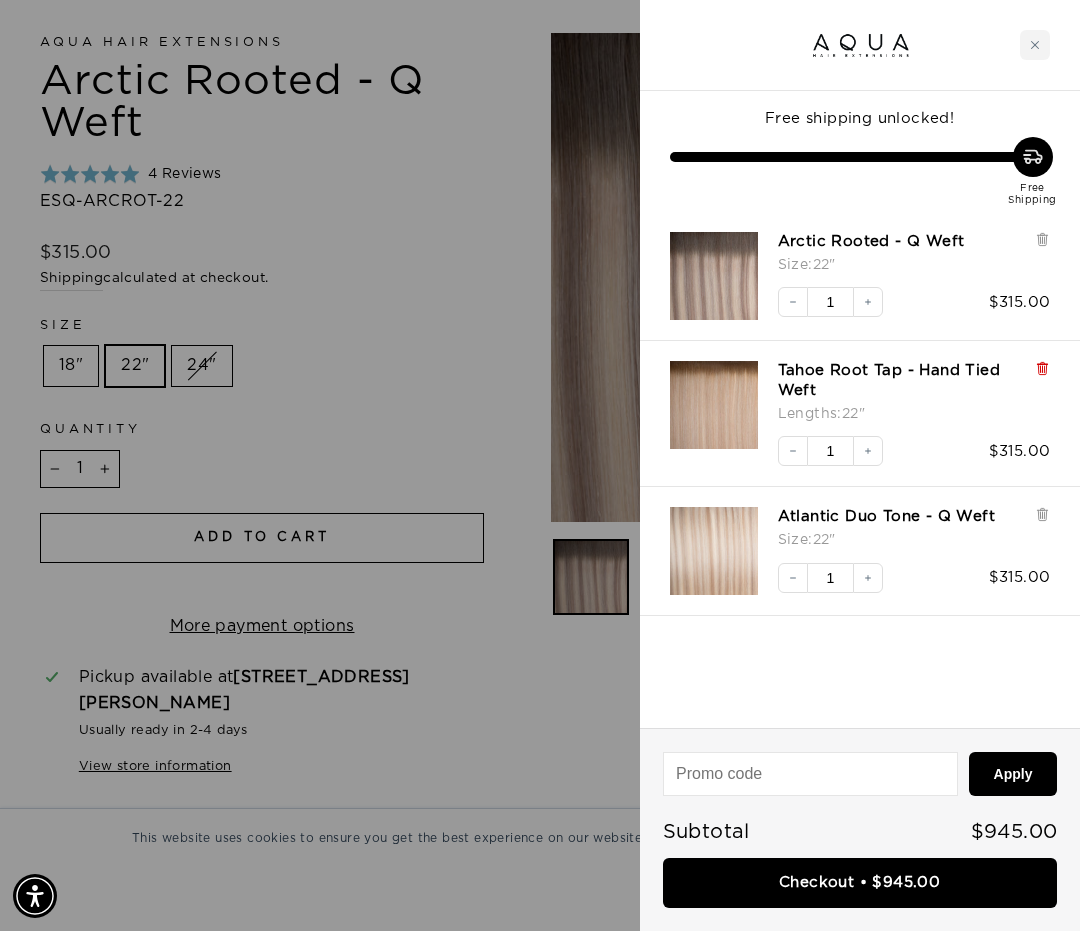 click 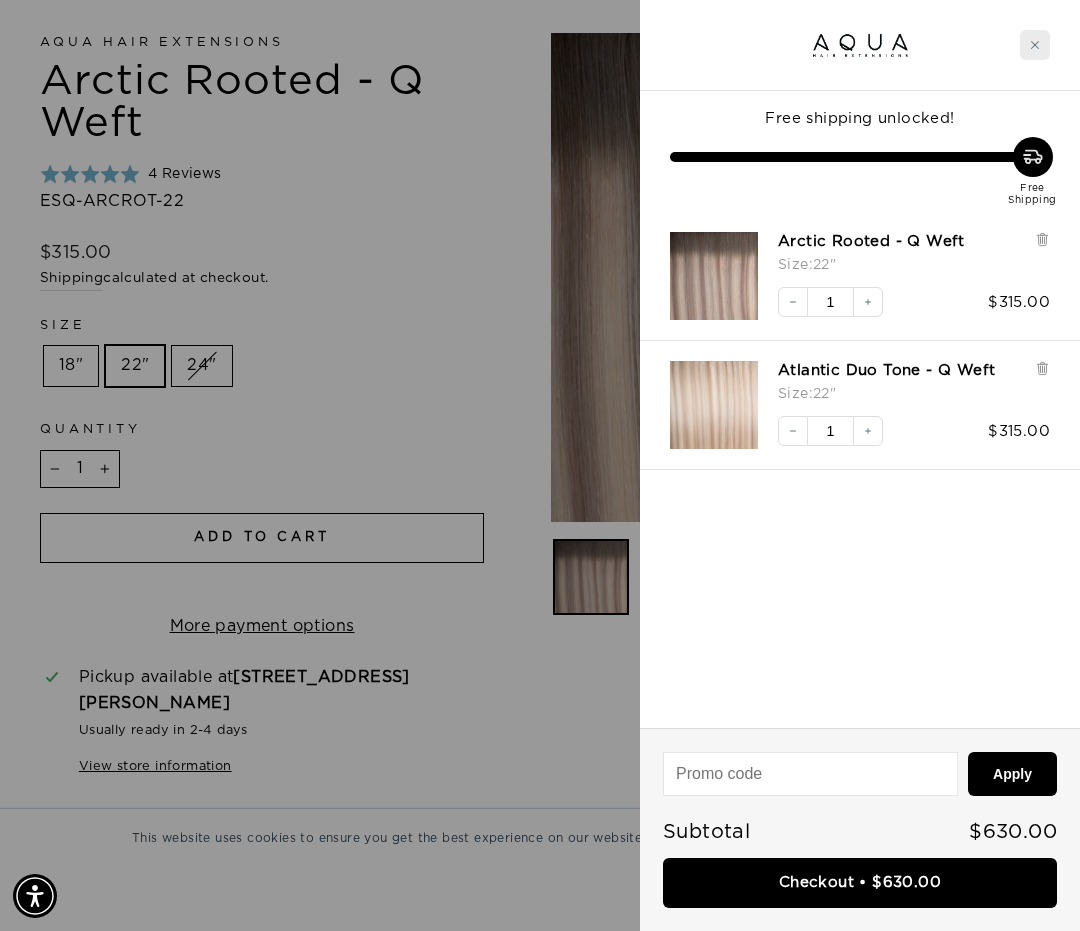 click 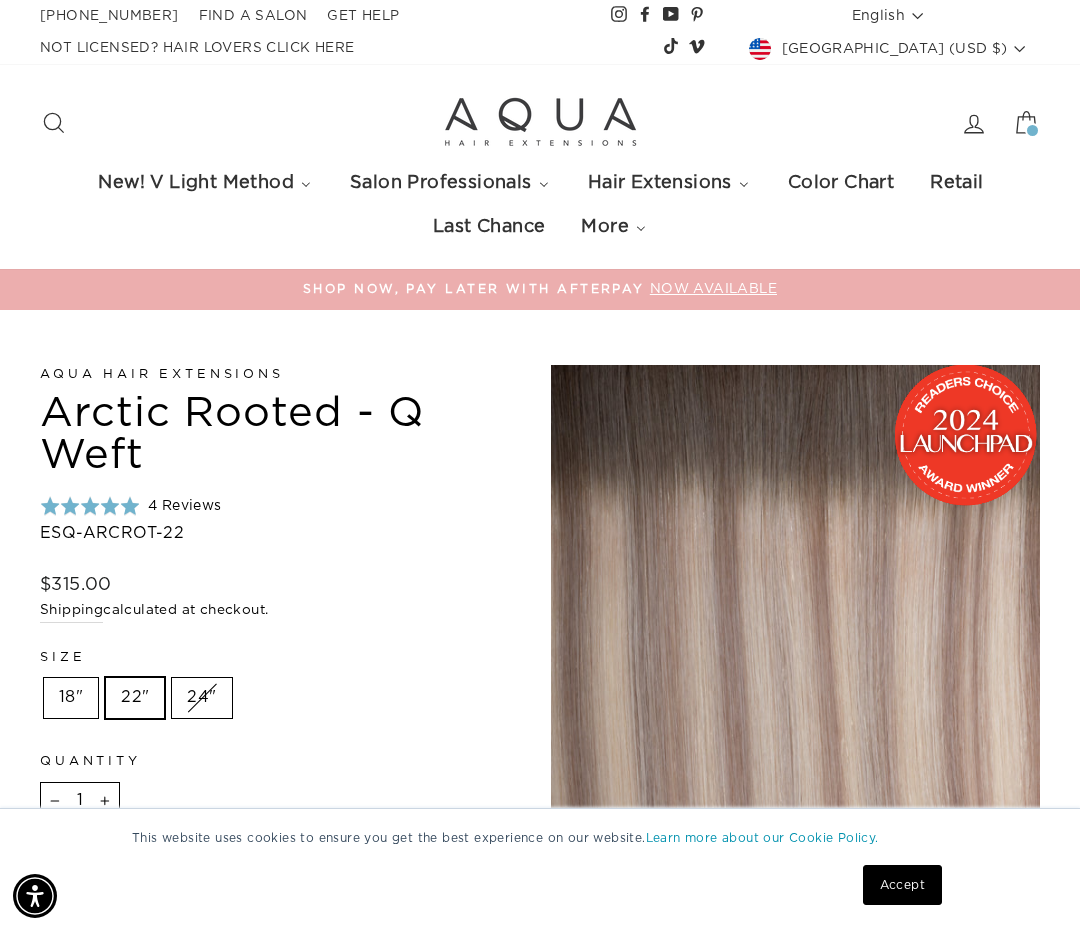scroll, scrollTop: 0, scrollLeft: 0, axis: both 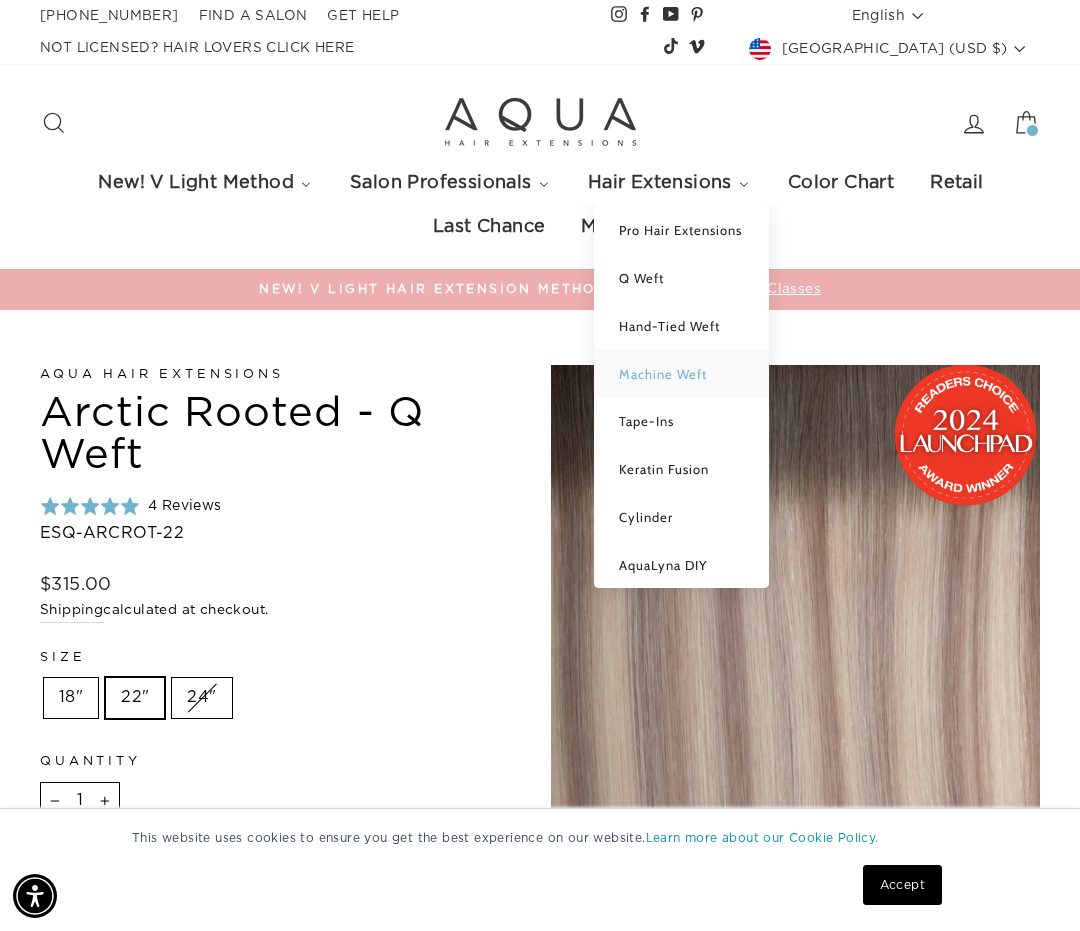 click on "Machine Weft" at bounding box center (663, 374) 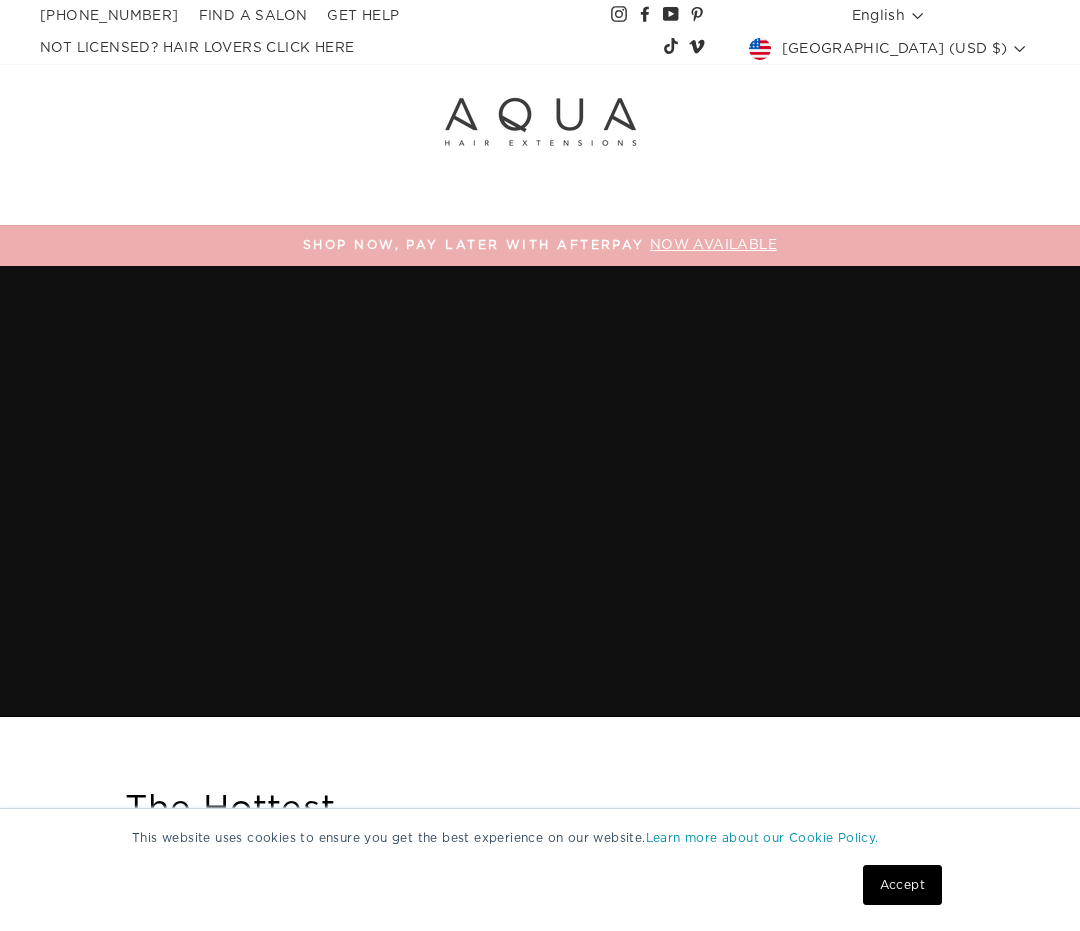 scroll, scrollTop: 0, scrollLeft: 0, axis: both 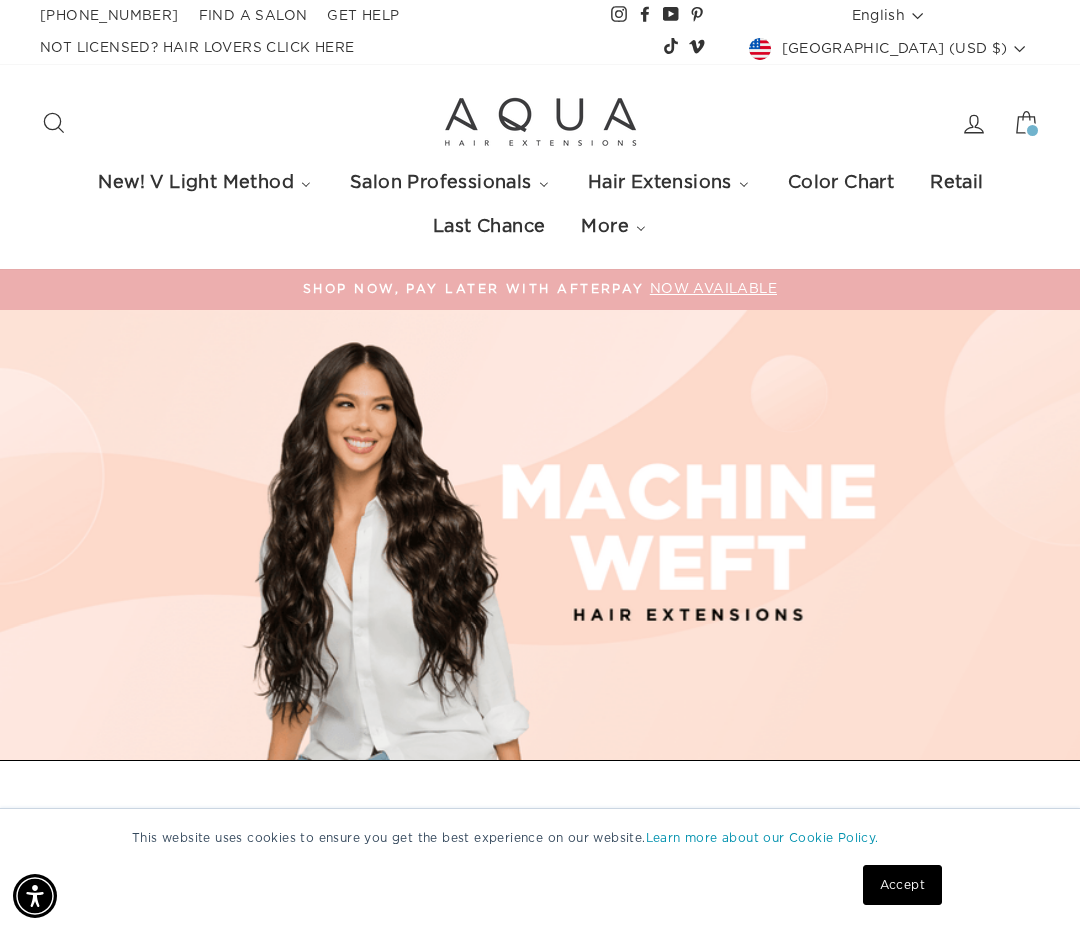click on "Accept" at bounding box center (902, 885) 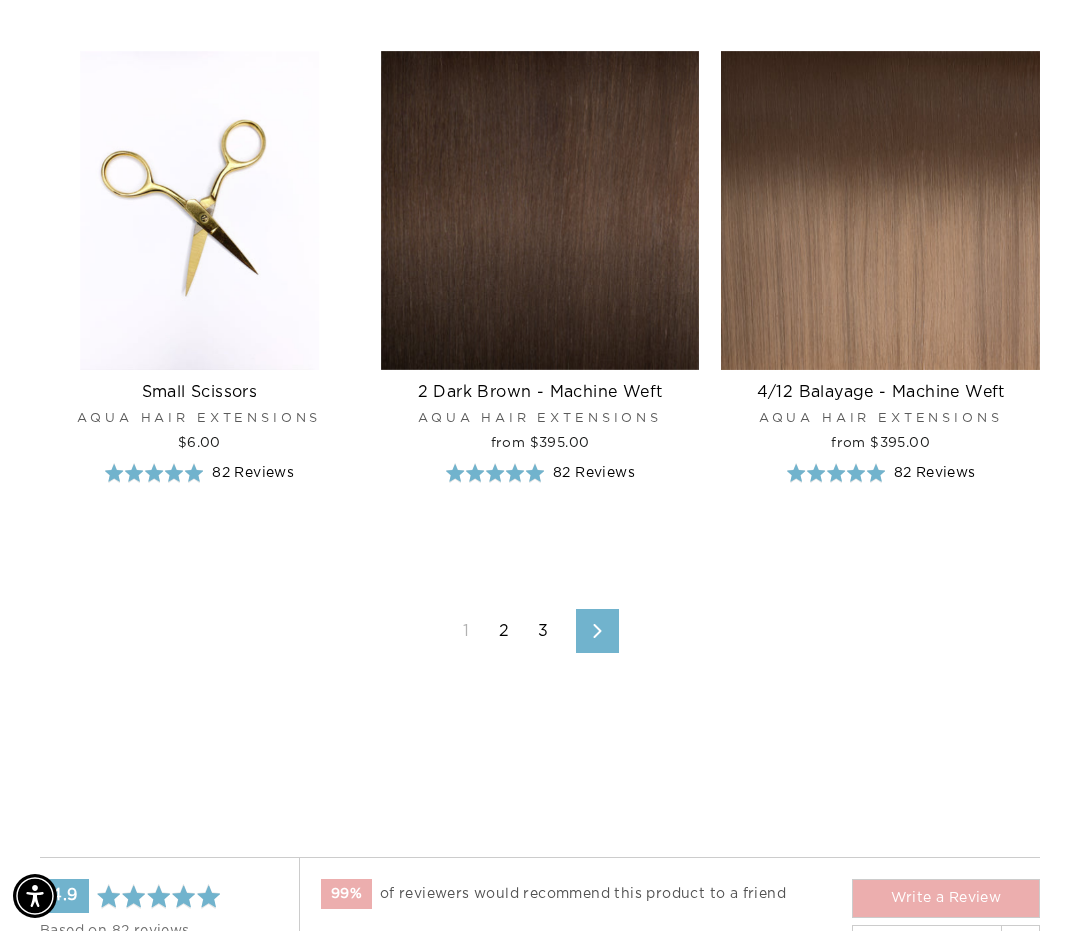 scroll, scrollTop: 5071, scrollLeft: 0, axis: vertical 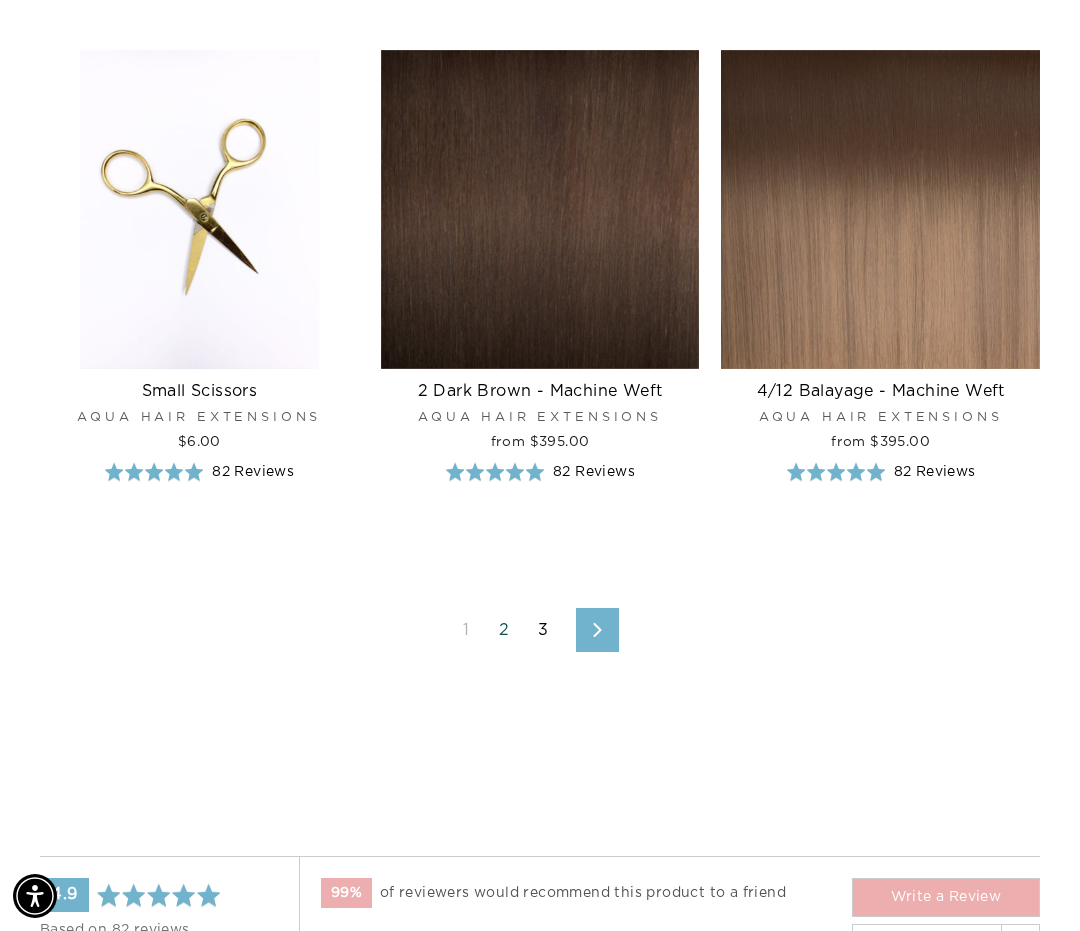 click on "2" at bounding box center (504, 630) 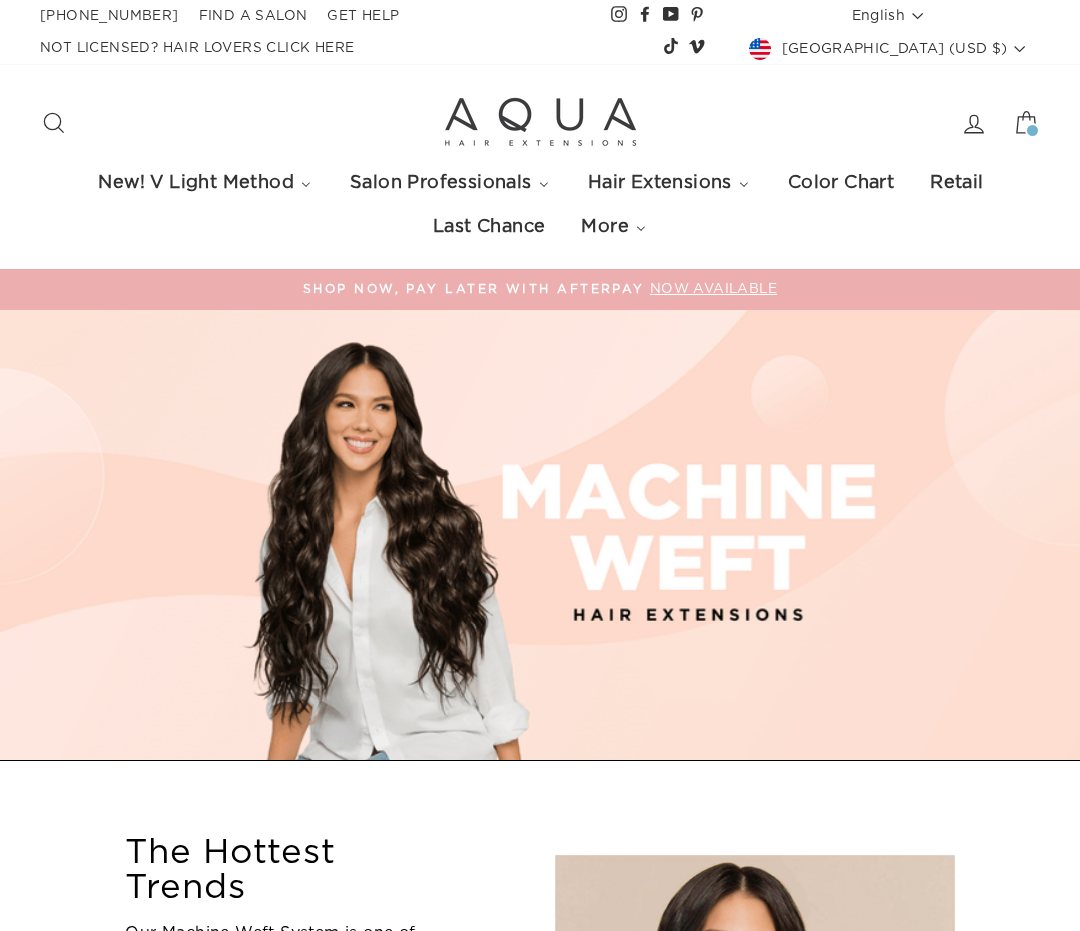 scroll, scrollTop: 0, scrollLeft: 0, axis: both 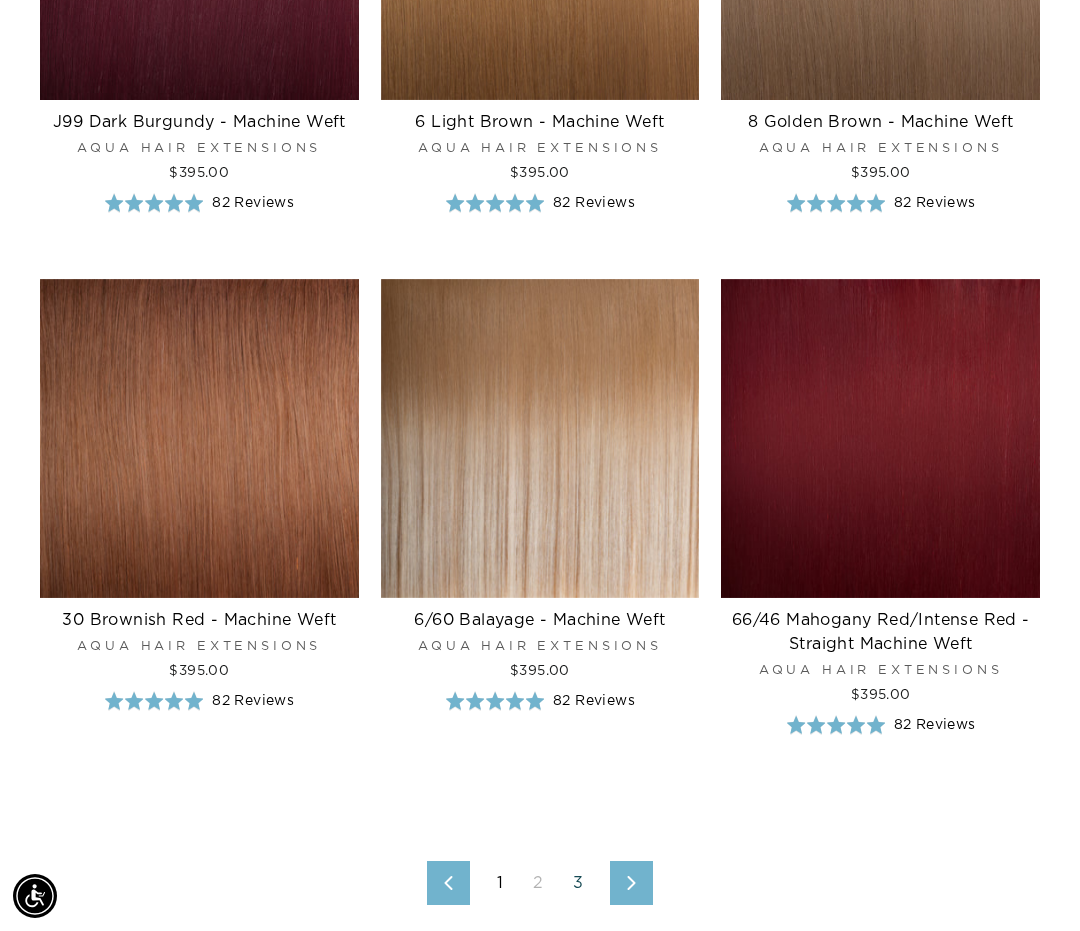 click on "3" at bounding box center [578, 883] 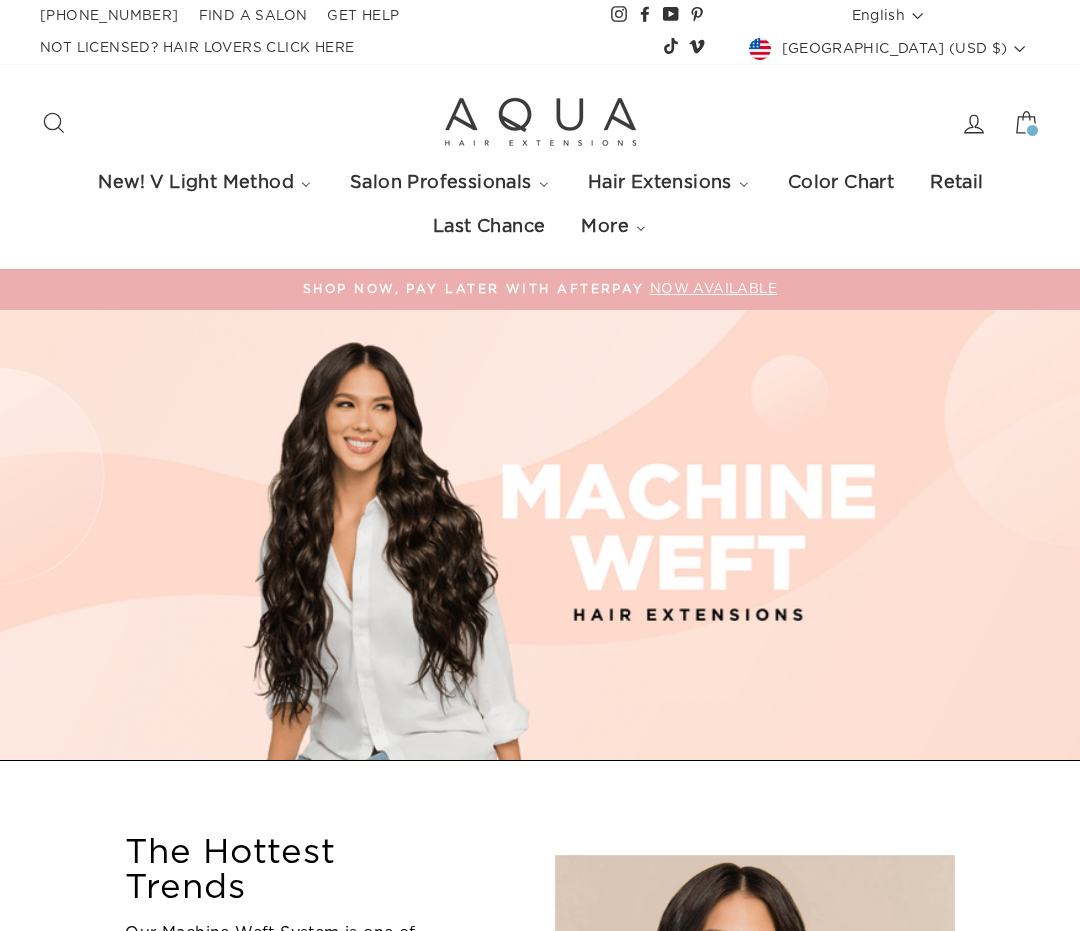 scroll, scrollTop: 0, scrollLeft: 0, axis: both 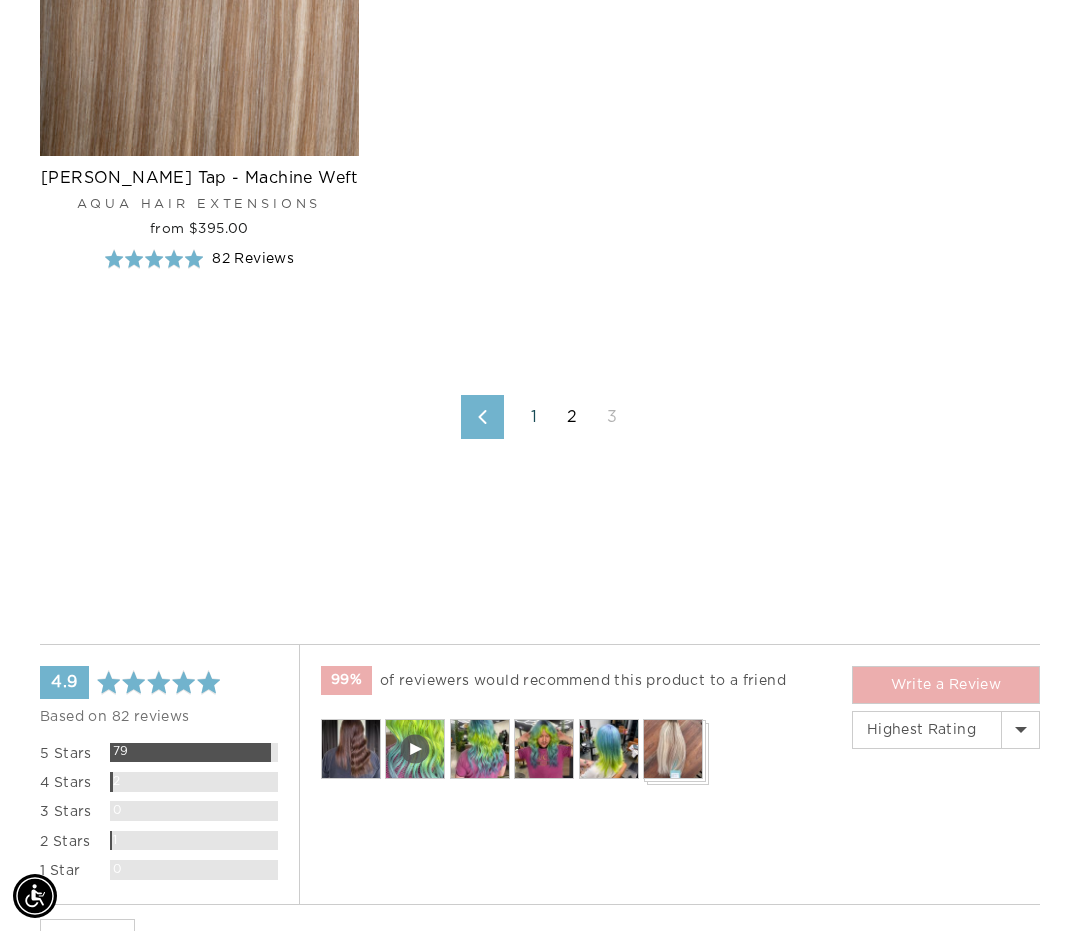 click on "1" at bounding box center [534, 417] 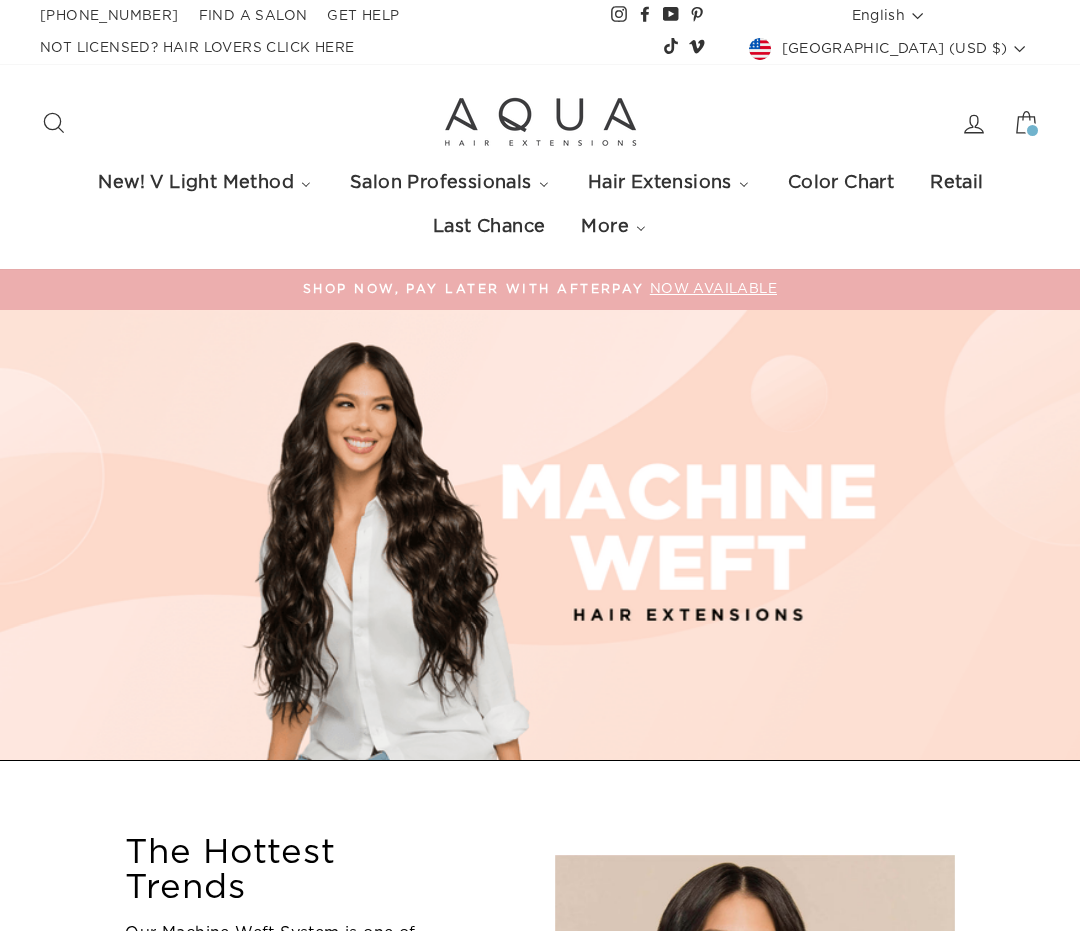 scroll, scrollTop: 0, scrollLeft: 0, axis: both 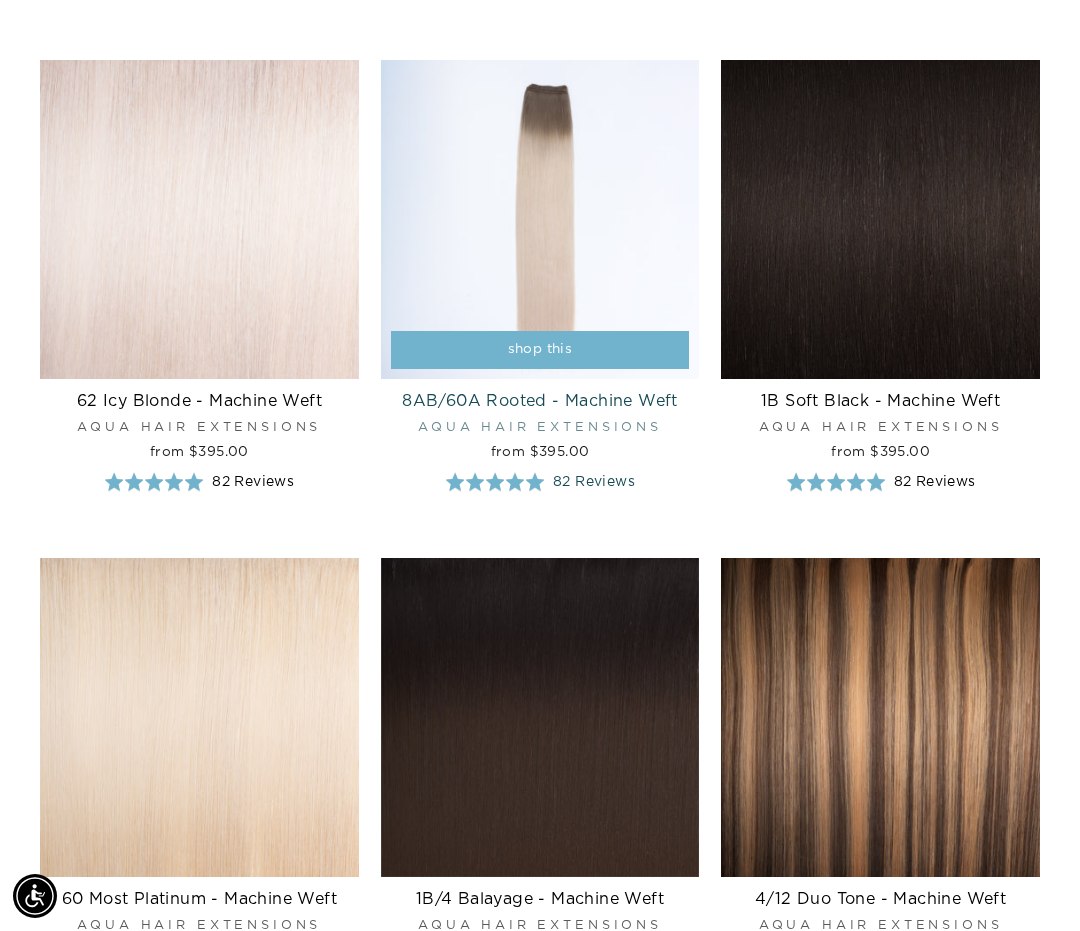 click at bounding box center (540, 219) 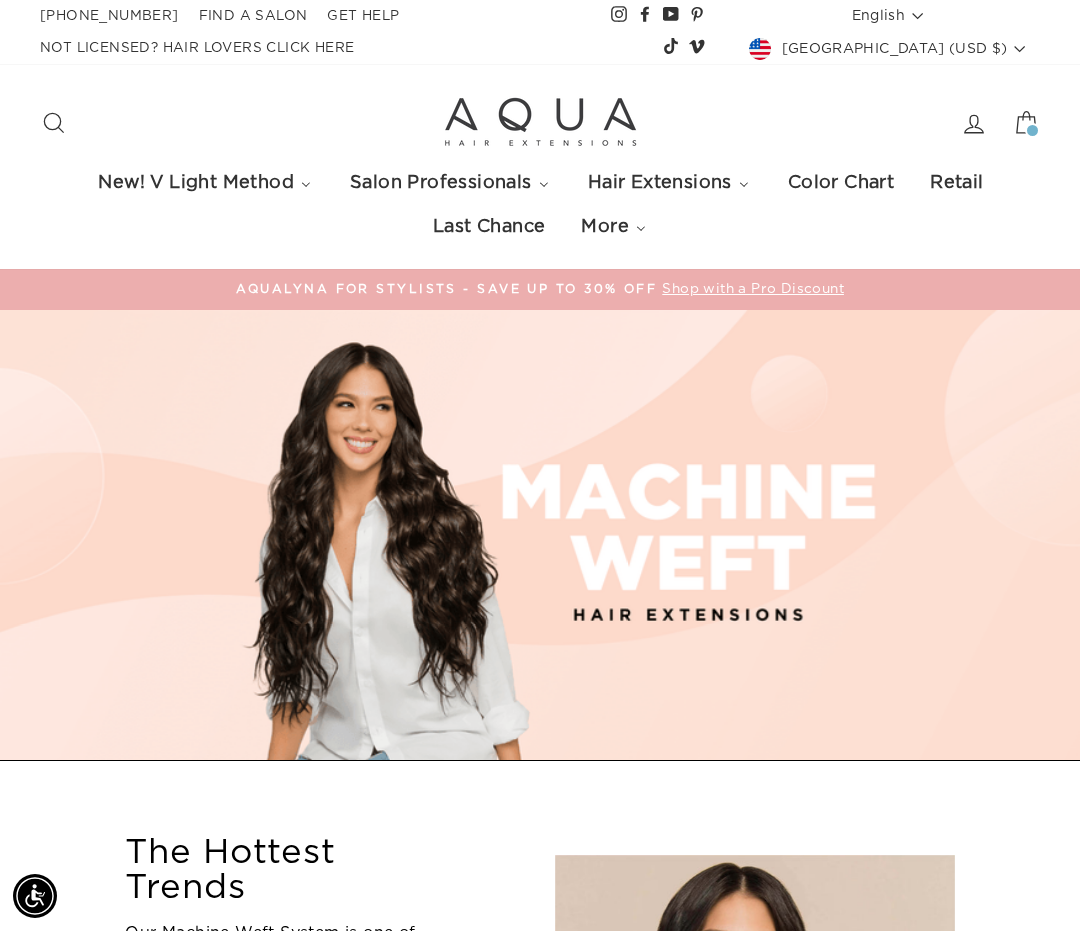scroll, scrollTop: 0, scrollLeft: 0, axis: both 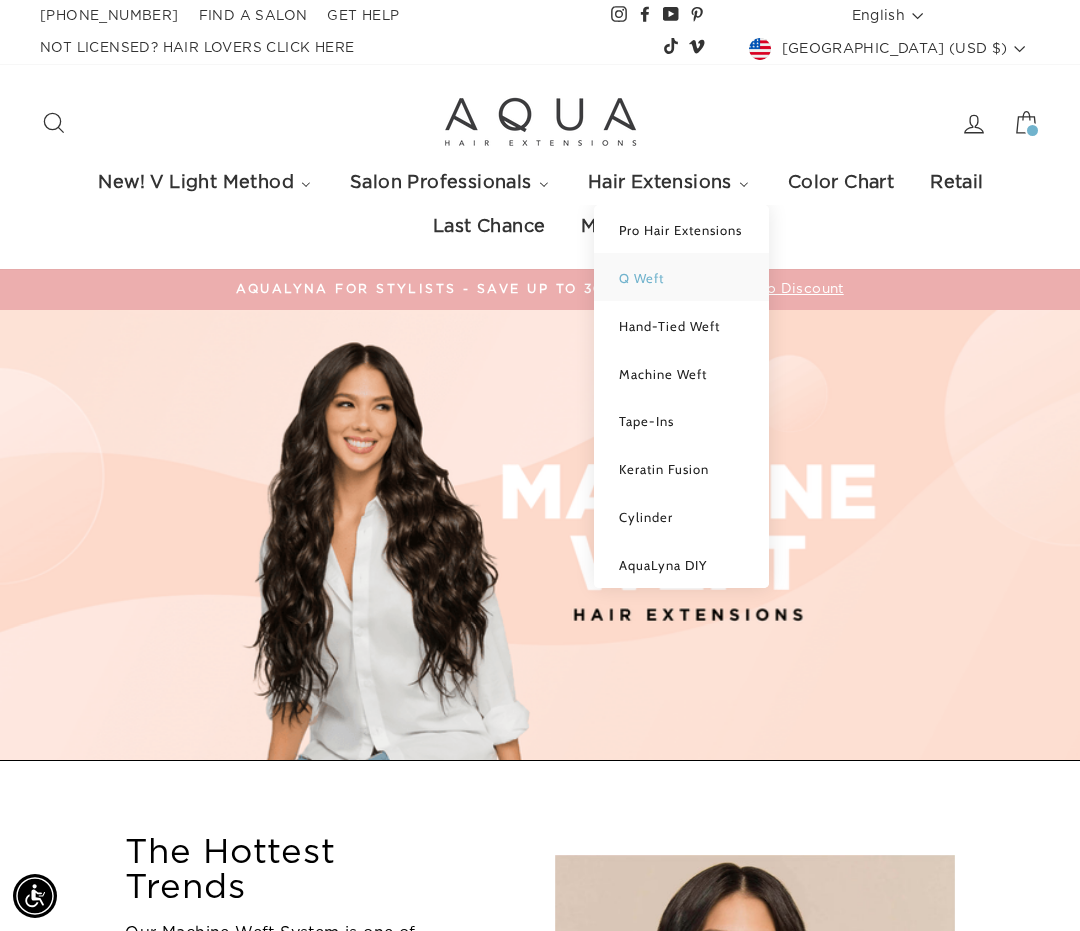 click on "Q Weft" at bounding box center [641, 278] 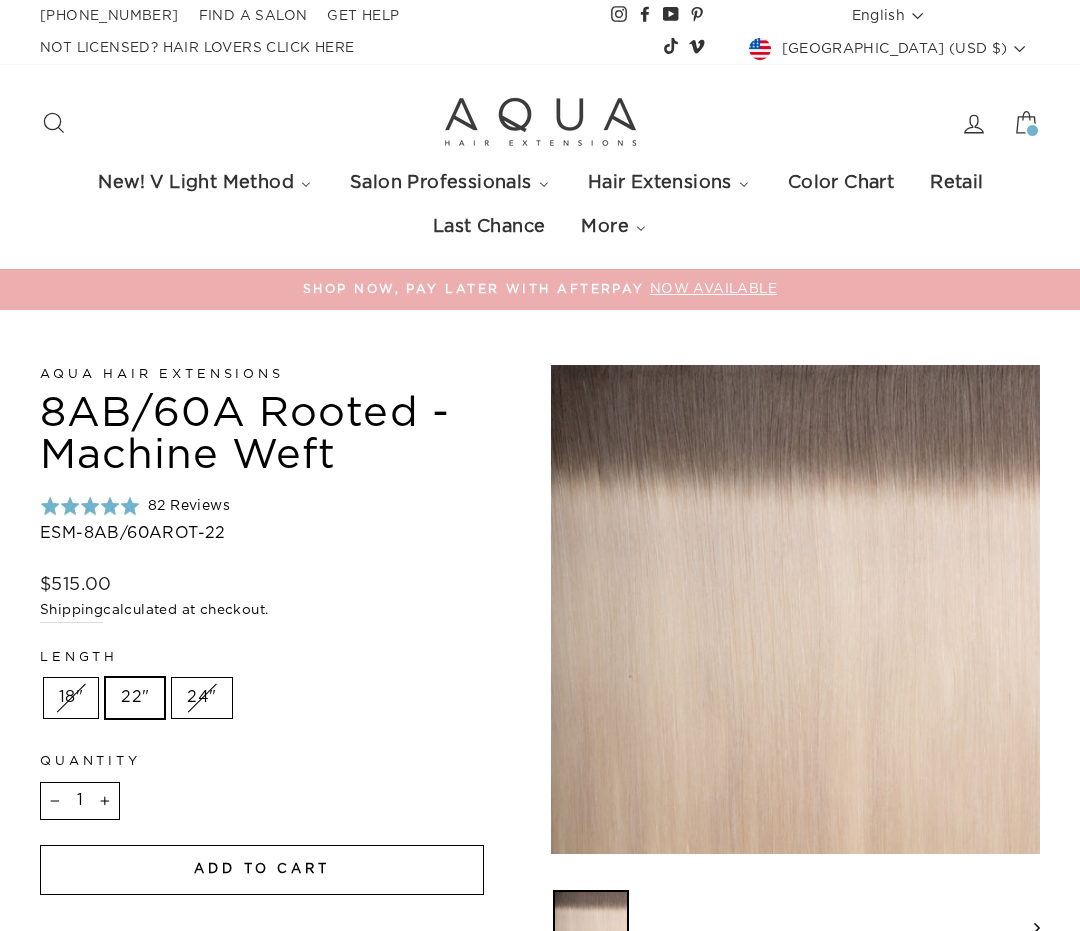 scroll, scrollTop: 0, scrollLeft: 0, axis: both 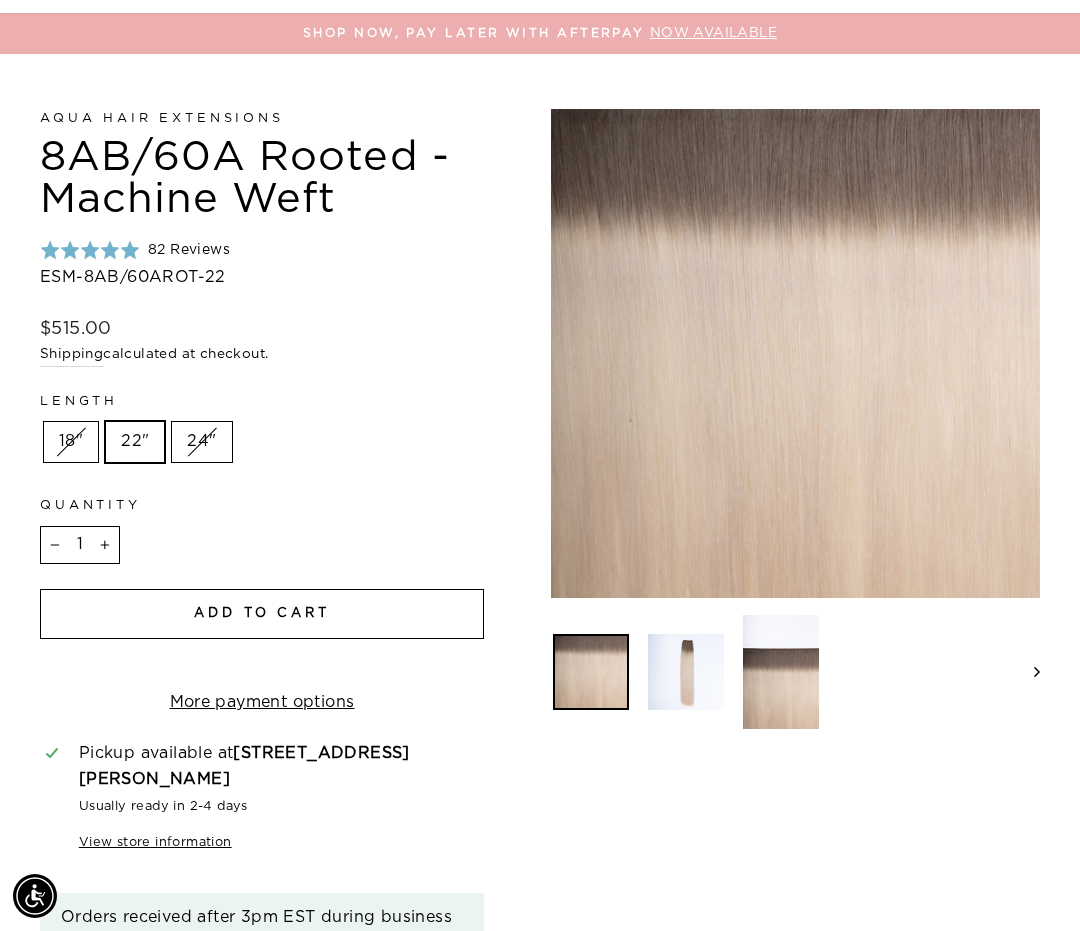 click on "22"" at bounding box center [135, 442] 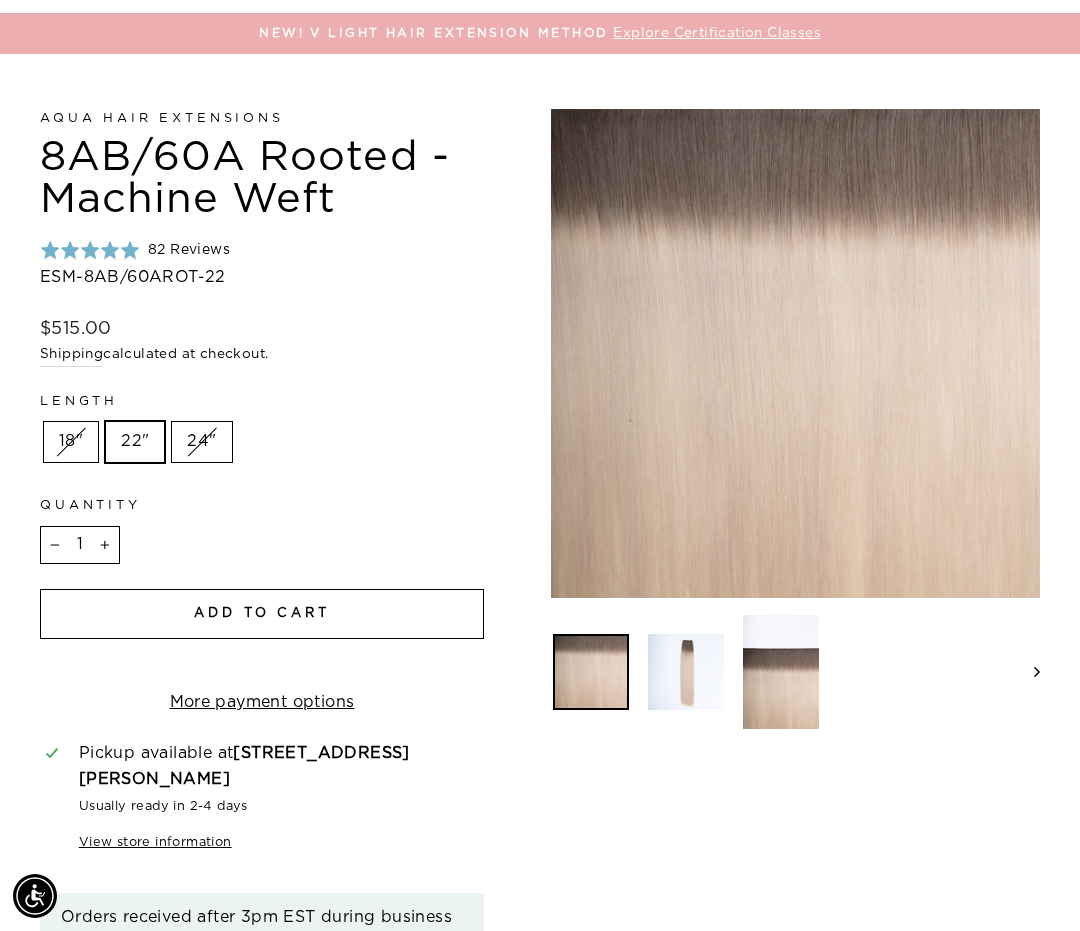 click on "22"" at bounding box center [135, 442] 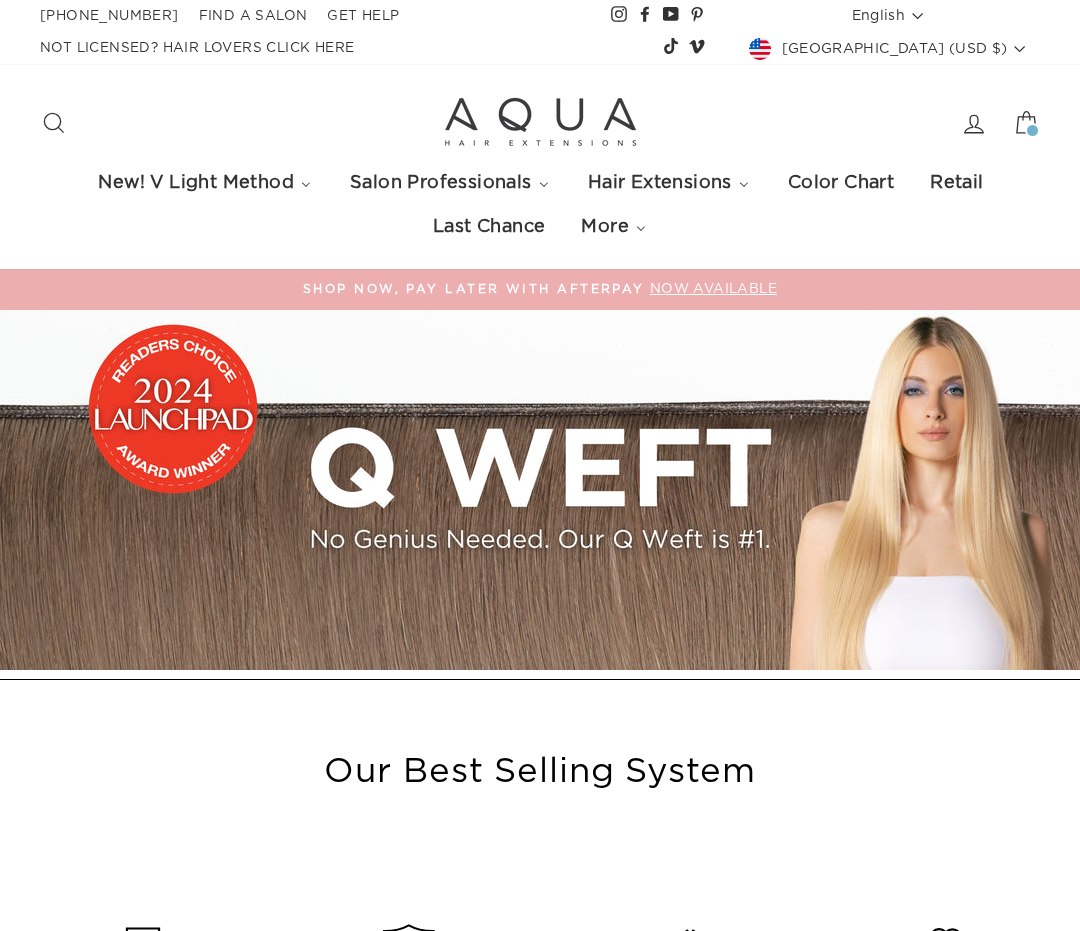 scroll, scrollTop: 0, scrollLeft: 0, axis: both 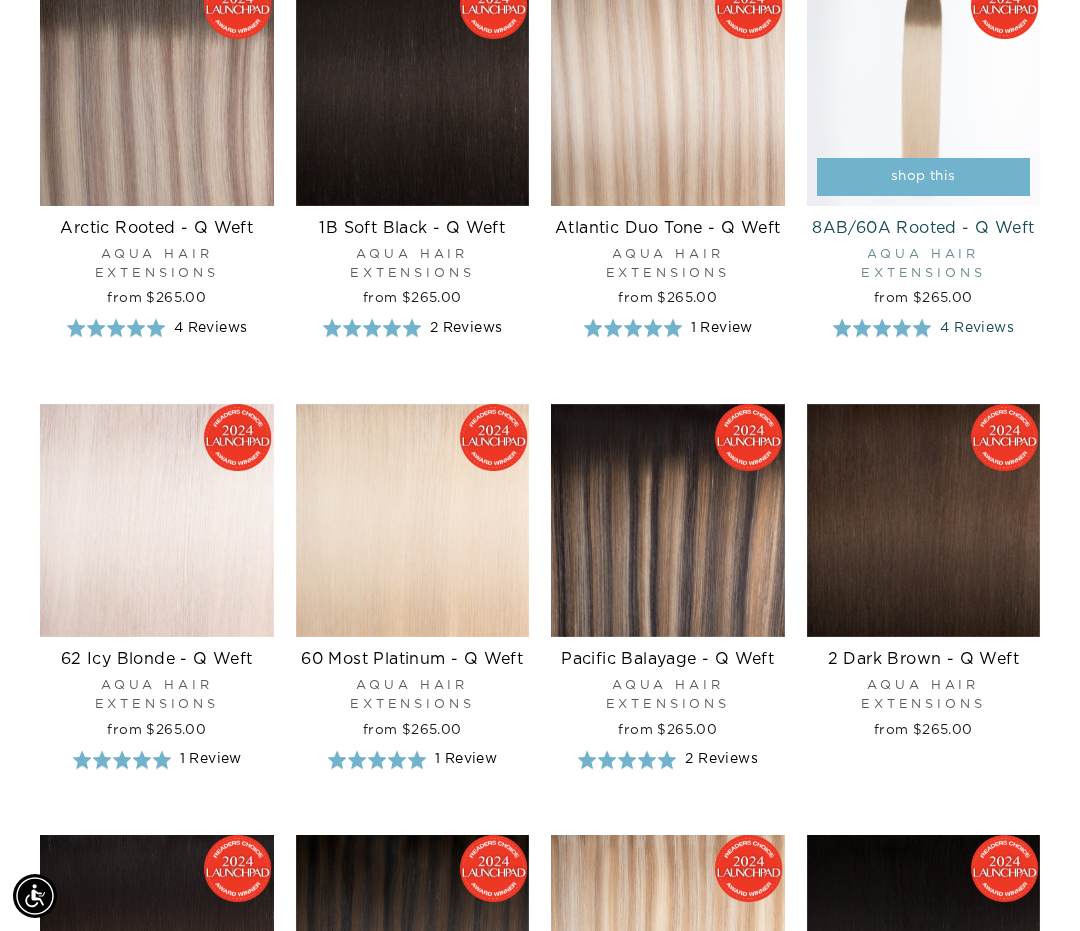 click at bounding box center (924, 89) 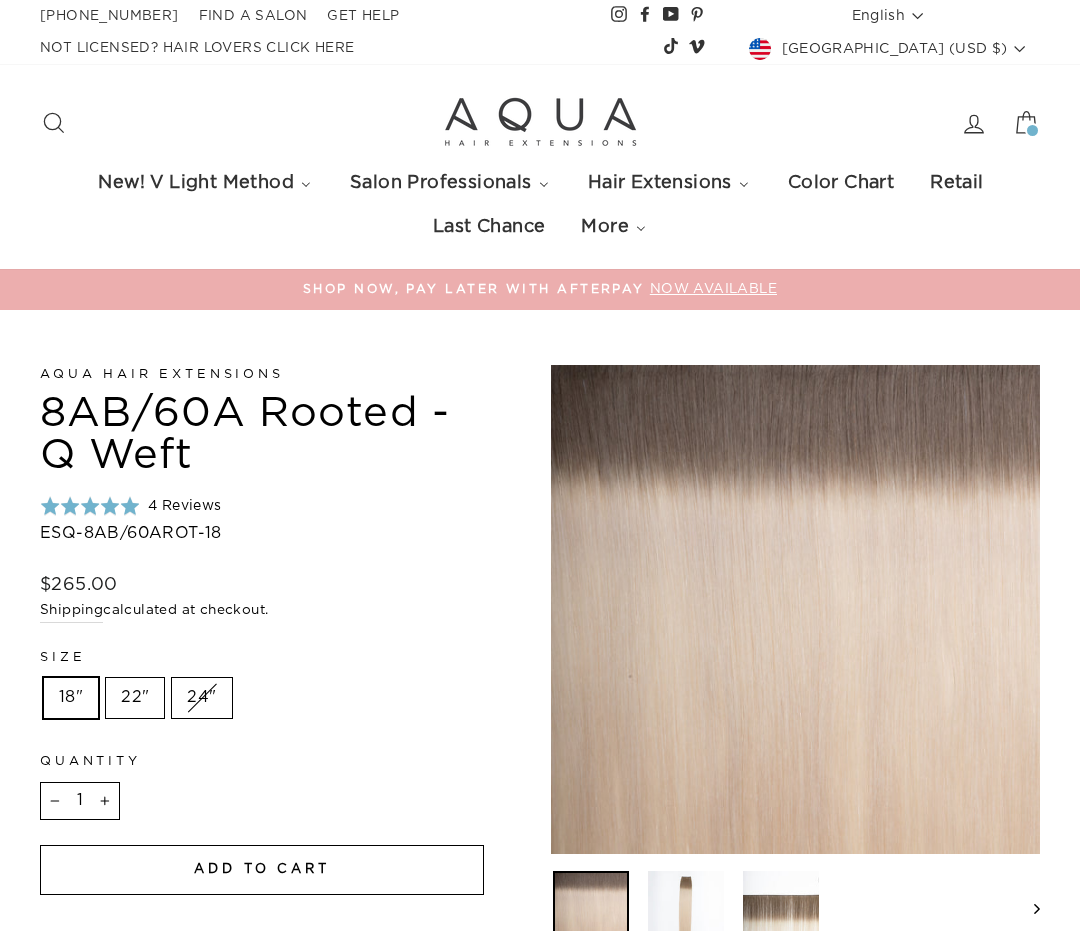 scroll, scrollTop: 0, scrollLeft: 0, axis: both 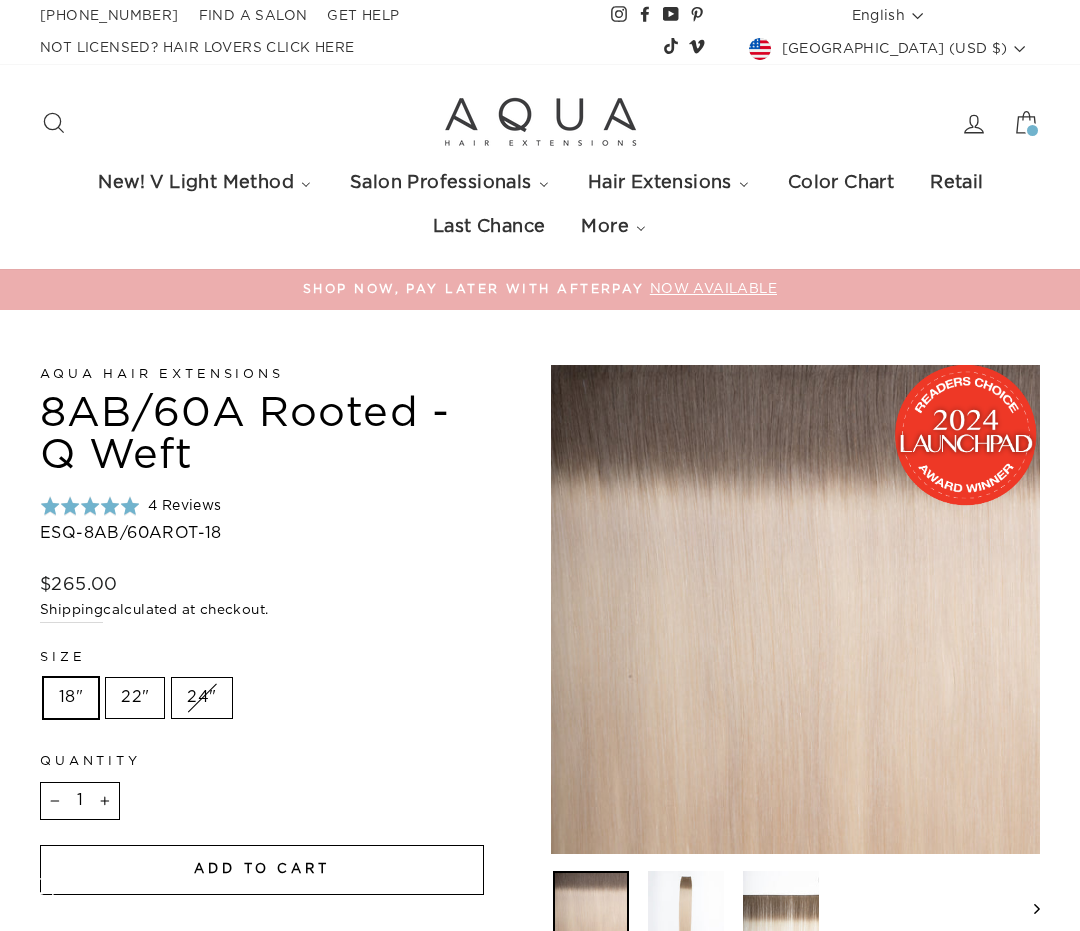 click on "22"" at bounding box center (135, 698) 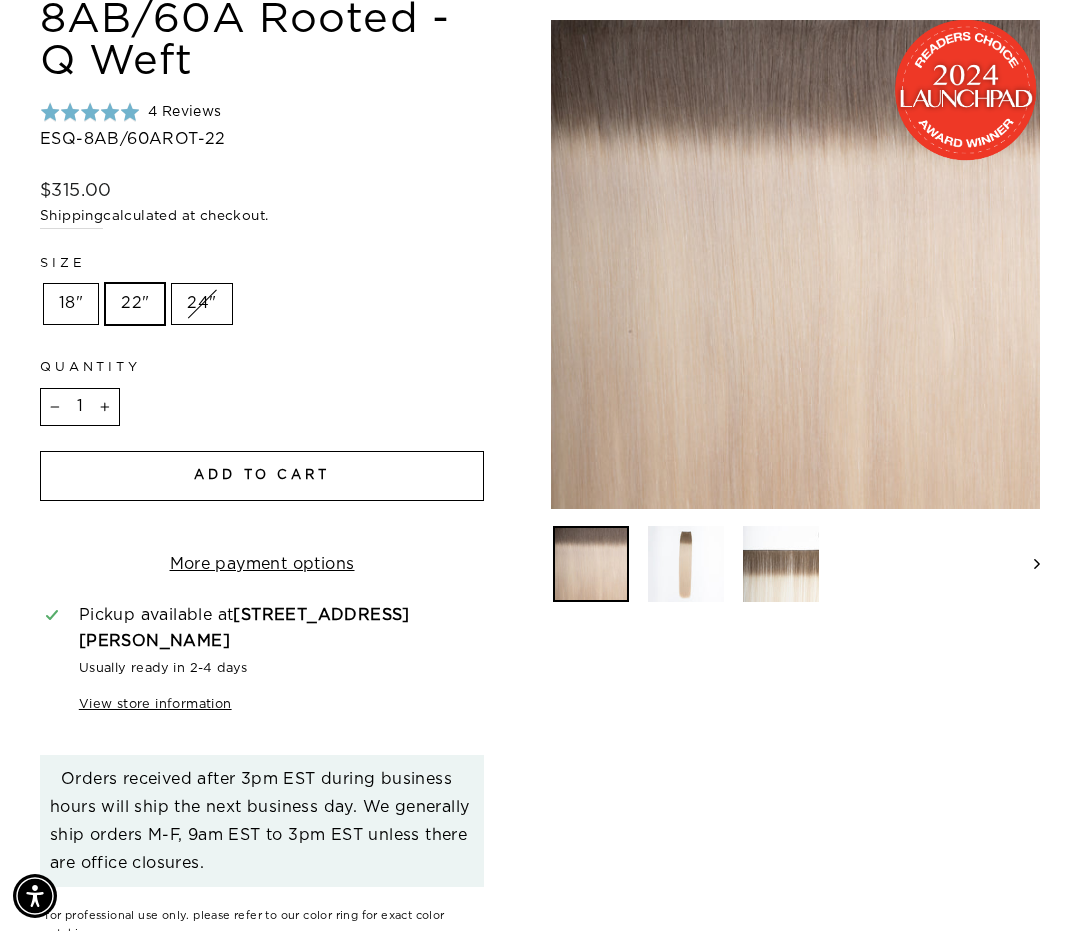 scroll, scrollTop: 415, scrollLeft: 0, axis: vertical 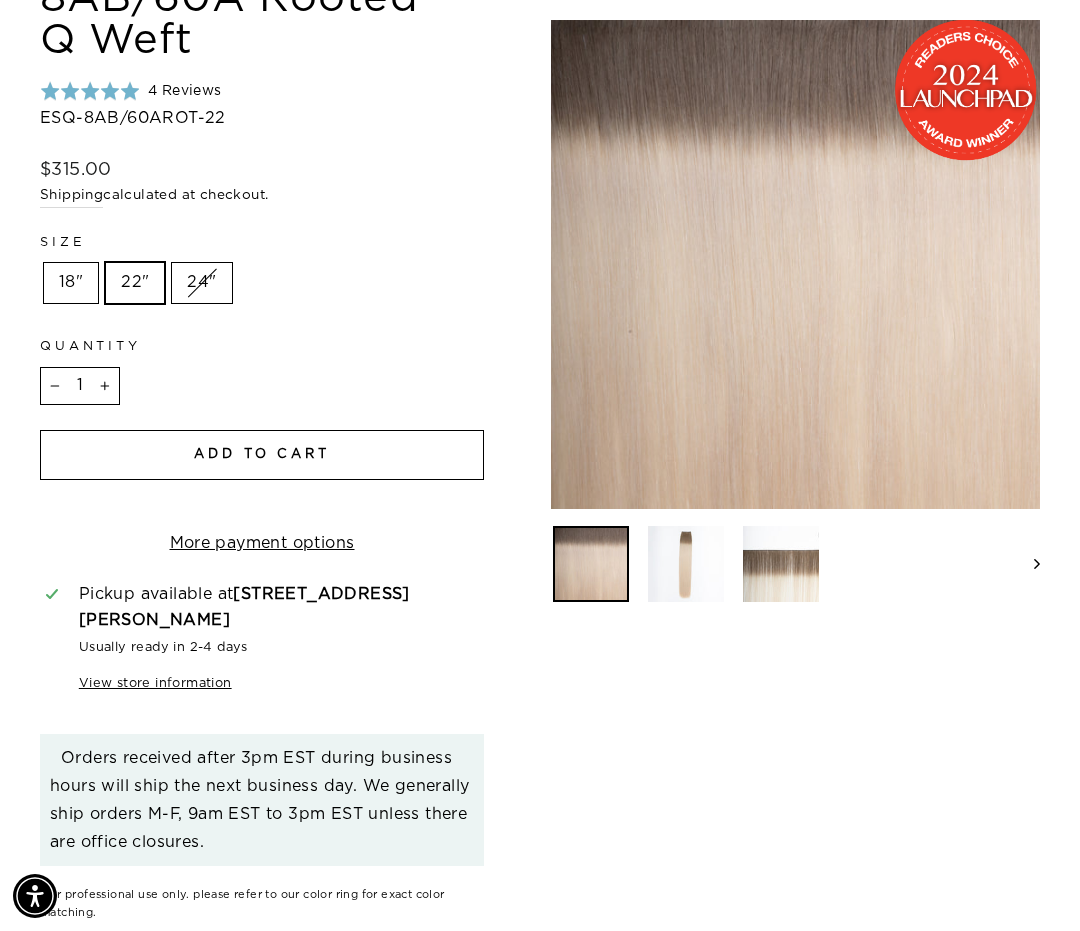 click on "Add to cart" at bounding box center (262, 455) 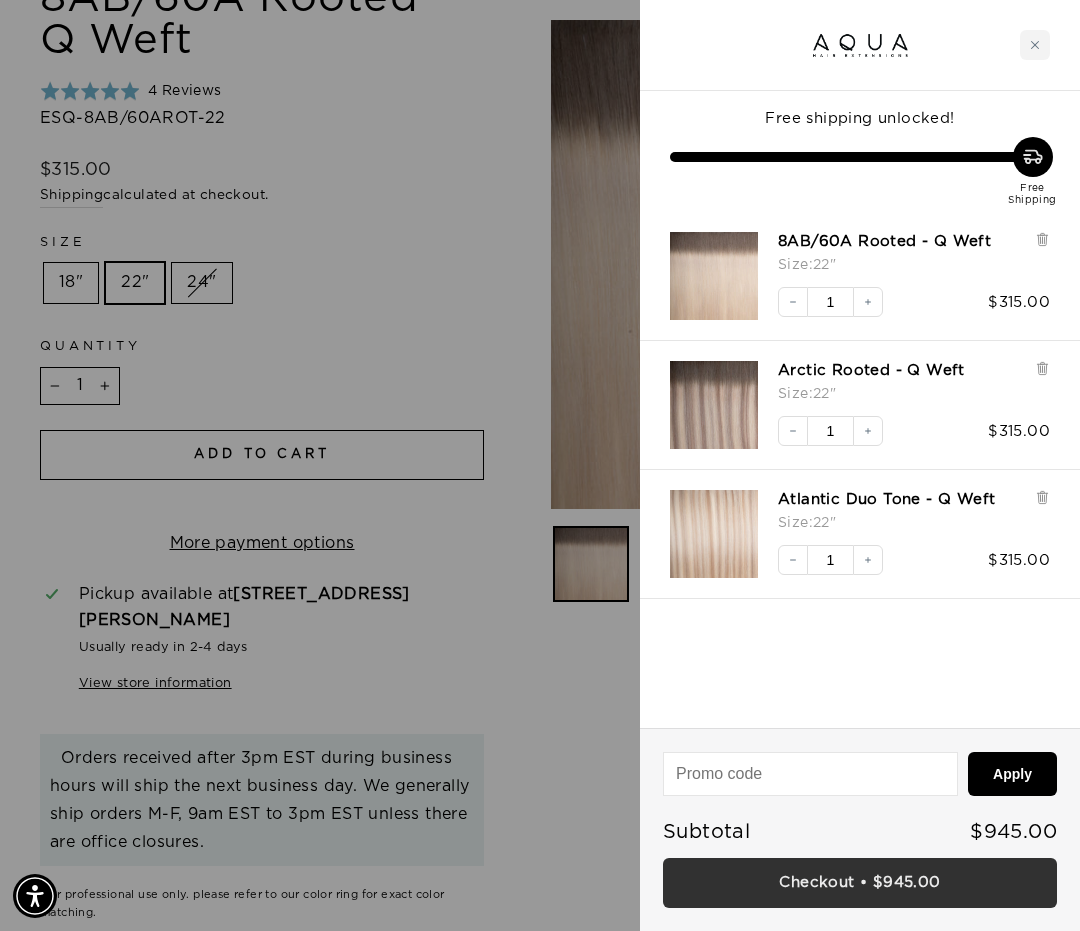 click on "Checkout • $945.00" at bounding box center [860, 883] 